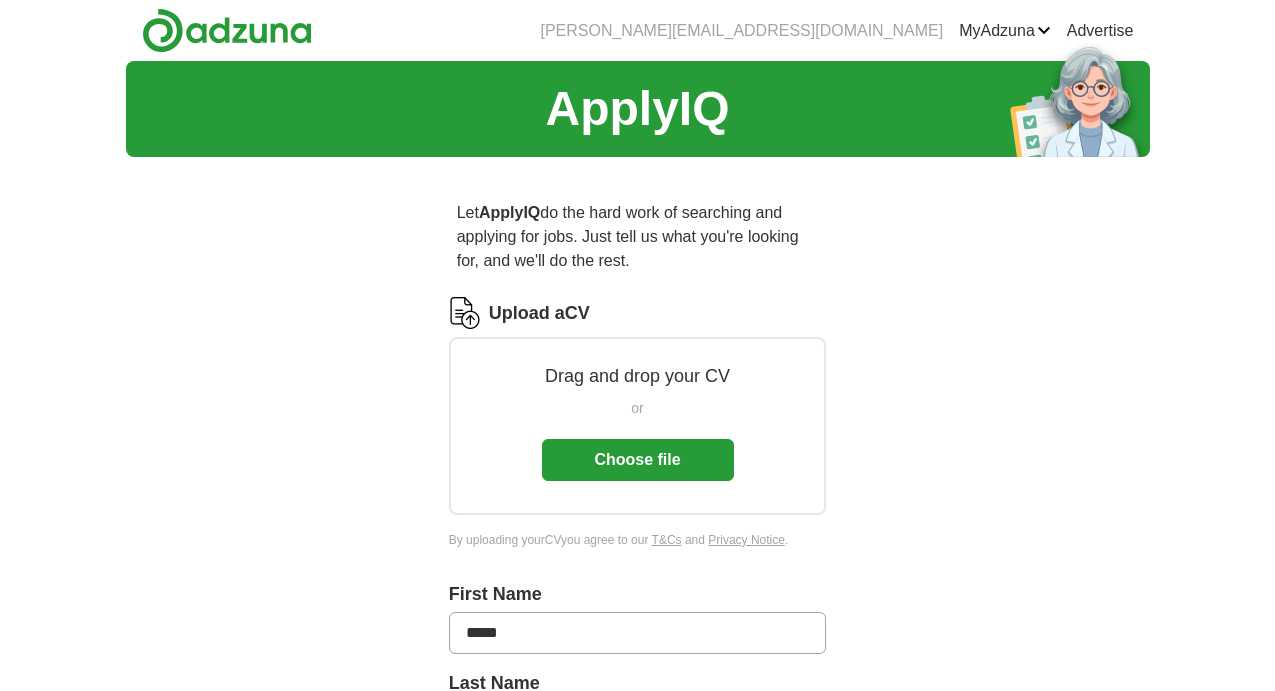 scroll, scrollTop: 0, scrollLeft: 0, axis: both 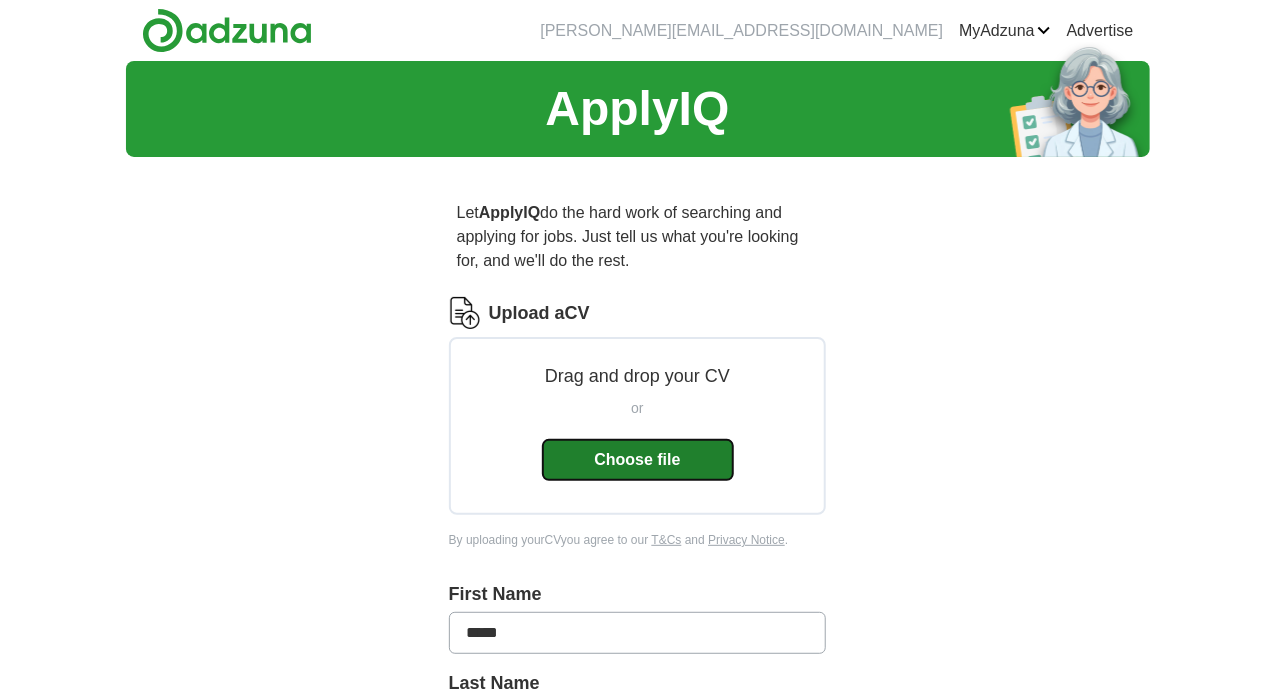 click on "Choose file" at bounding box center [638, 460] 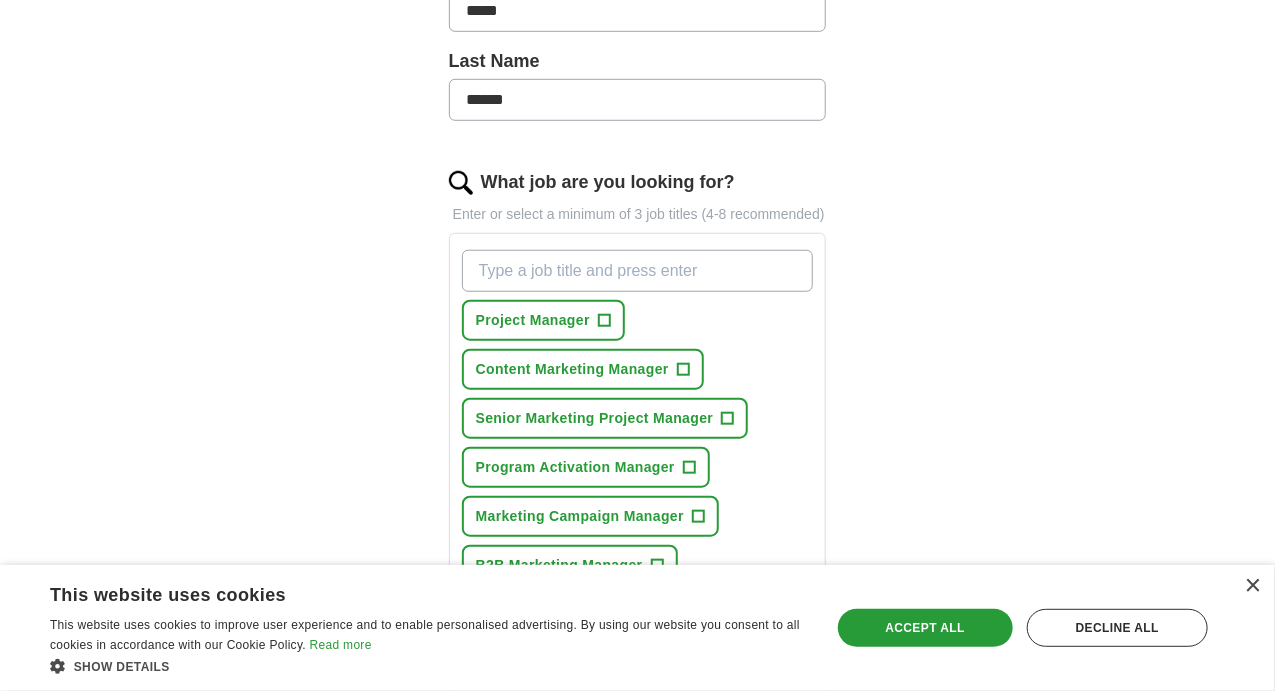 scroll, scrollTop: 600, scrollLeft: 0, axis: vertical 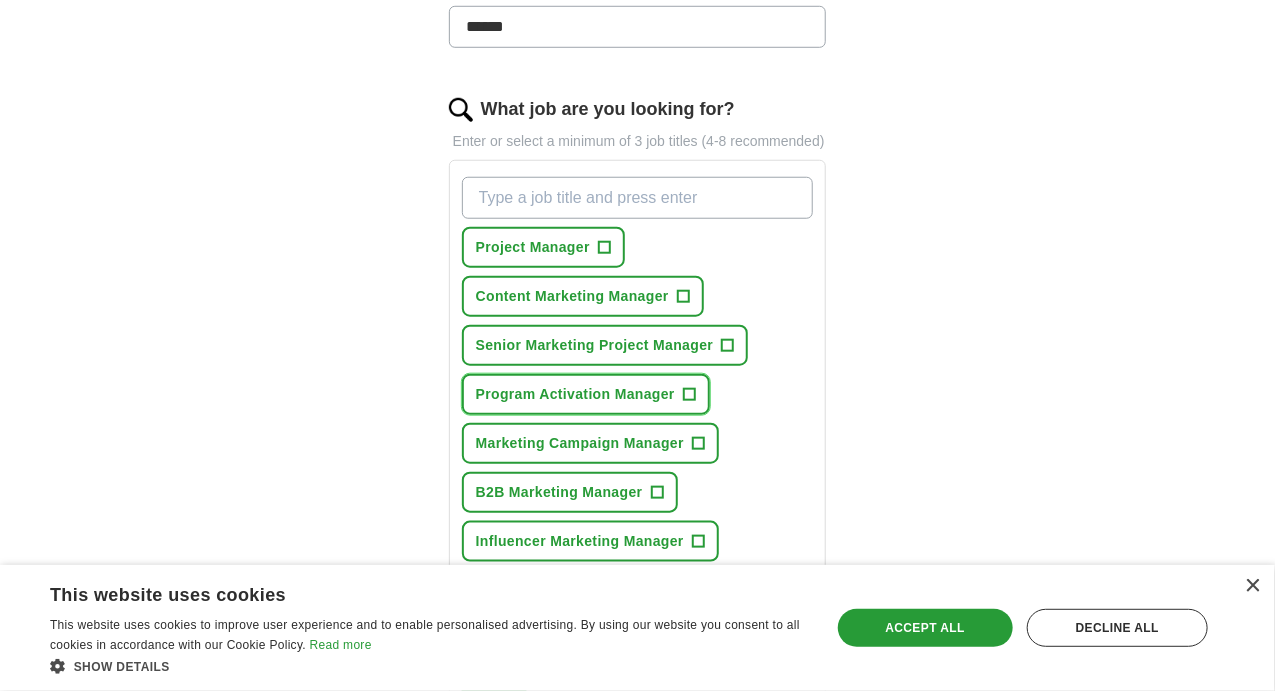 click on "+" at bounding box center [689, 395] 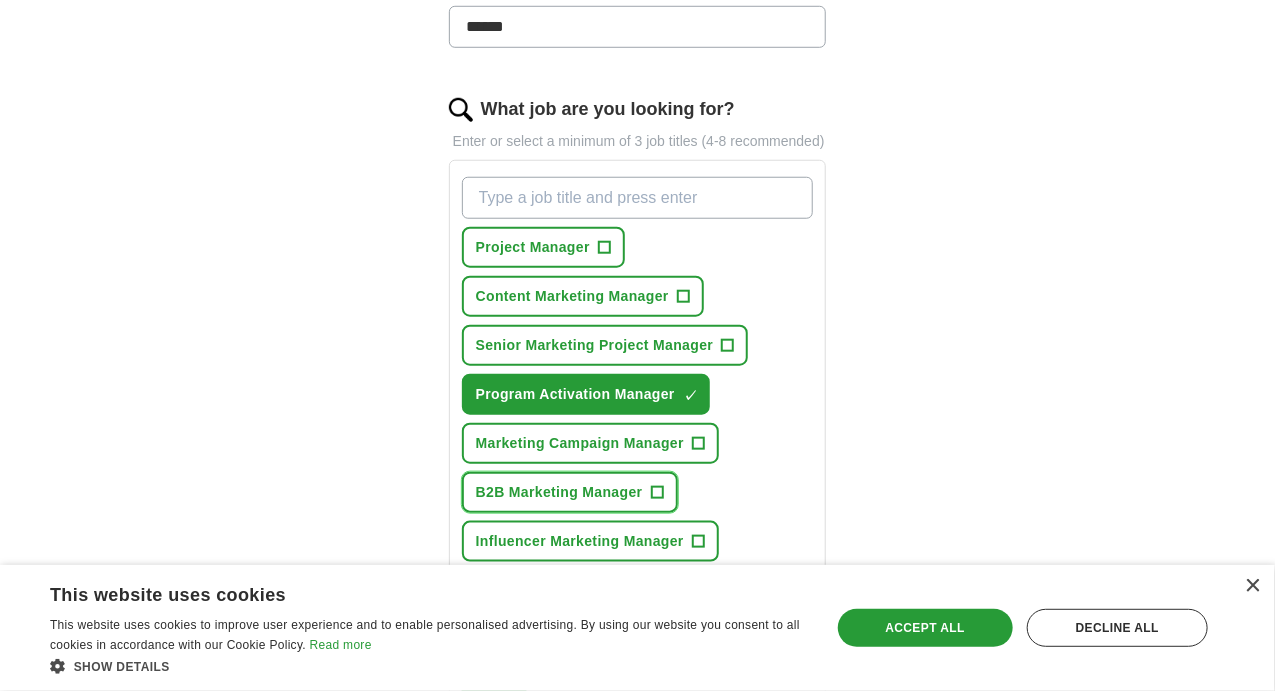 click on "B2B Marketing Manager +" at bounding box center (570, 492) 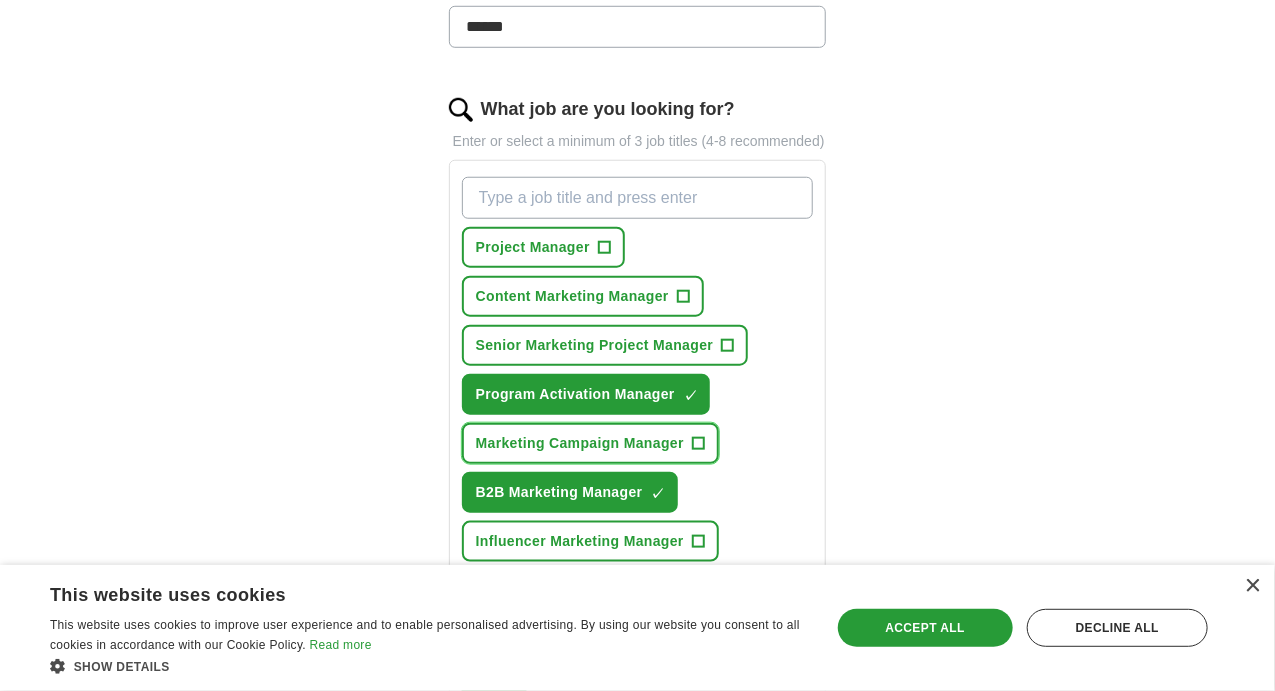 click on "Marketing Campaign Manager +" at bounding box center (590, 443) 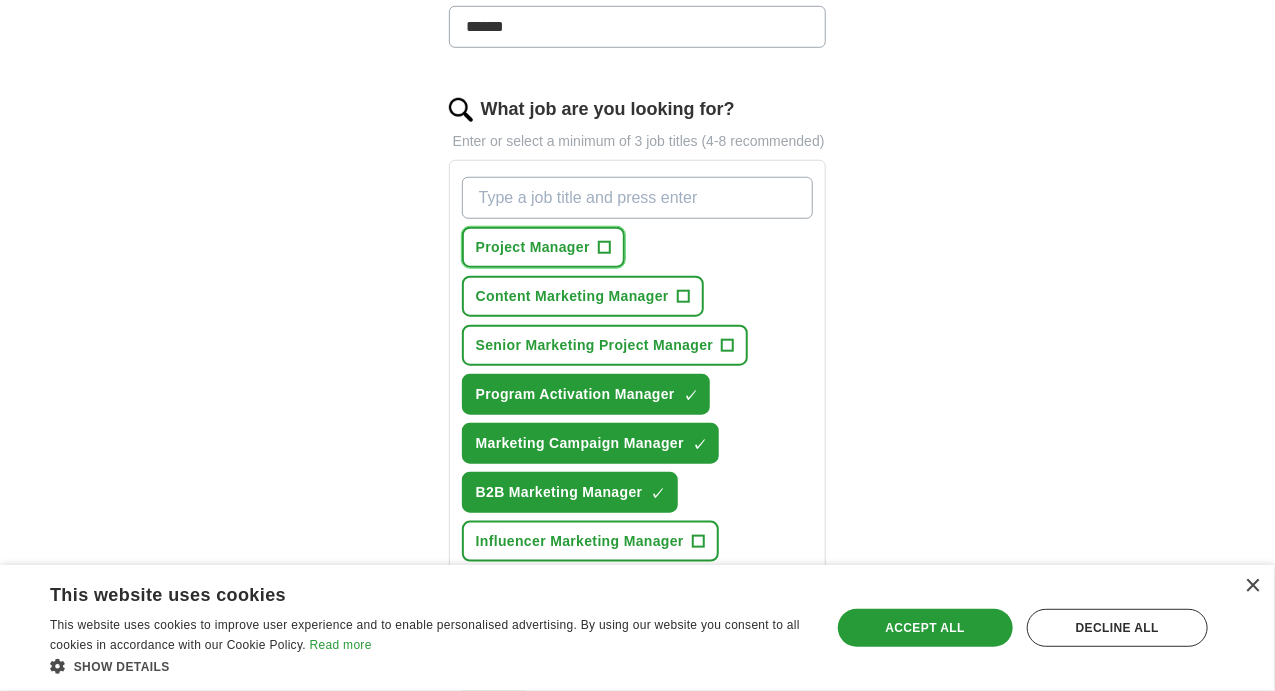 click on "Project Manager +" at bounding box center (543, 247) 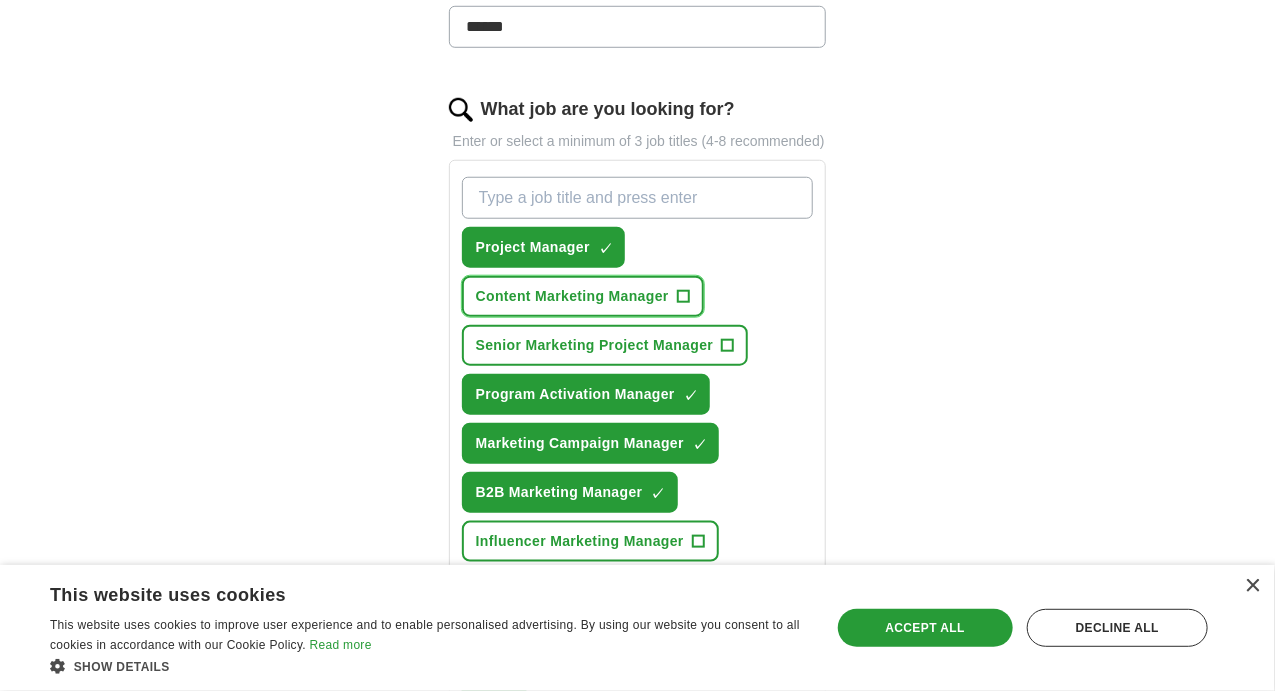 click on "Content Marketing Manager" at bounding box center (572, 296) 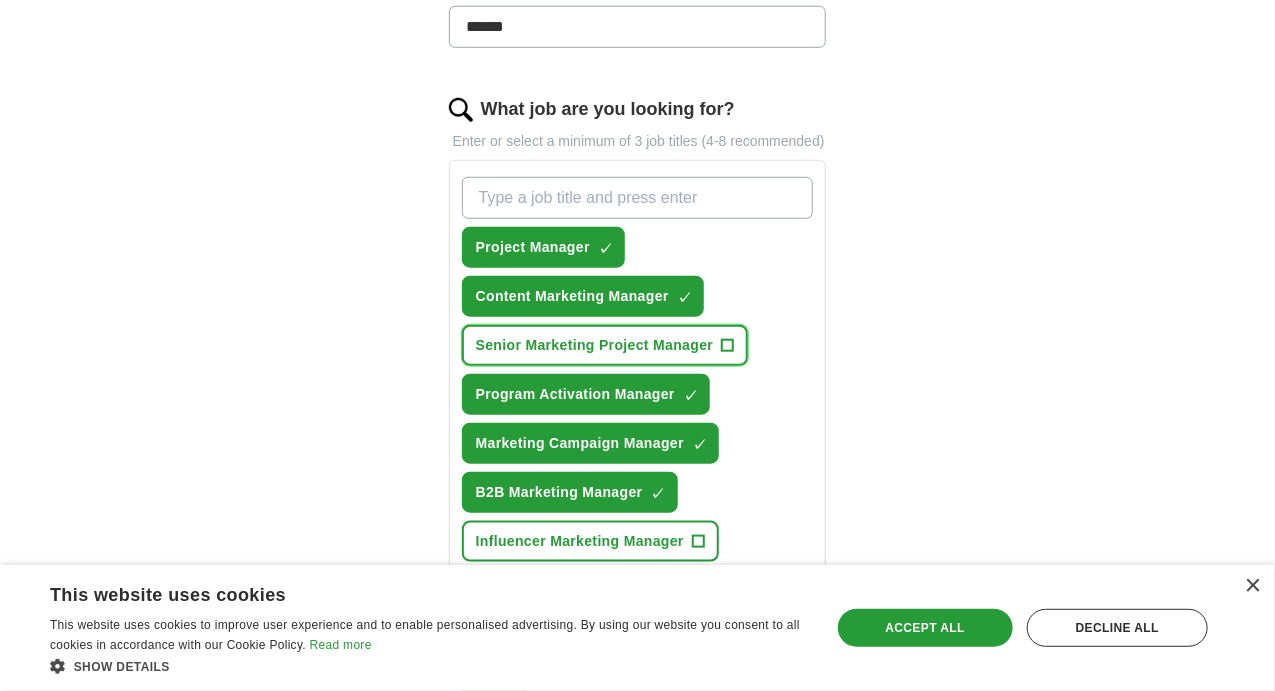 click on "Senior Marketing Project Manager" at bounding box center (595, 345) 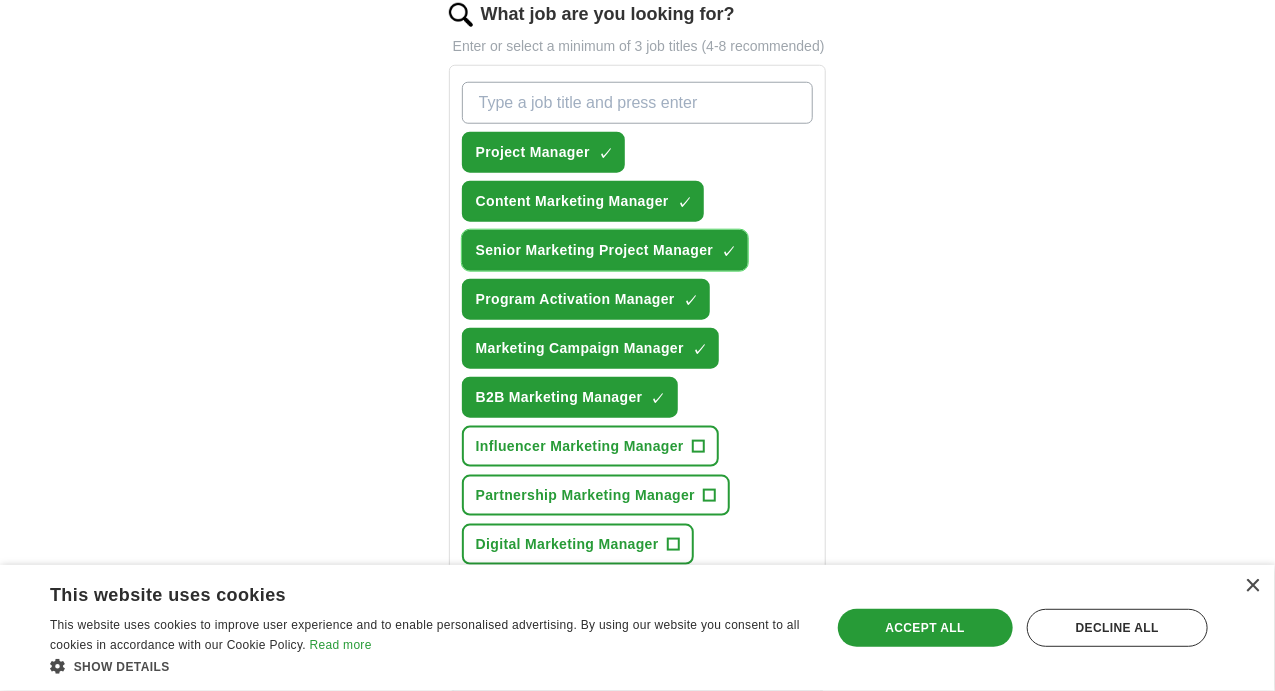scroll, scrollTop: 500, scrollLeft: 0, axis: vertical 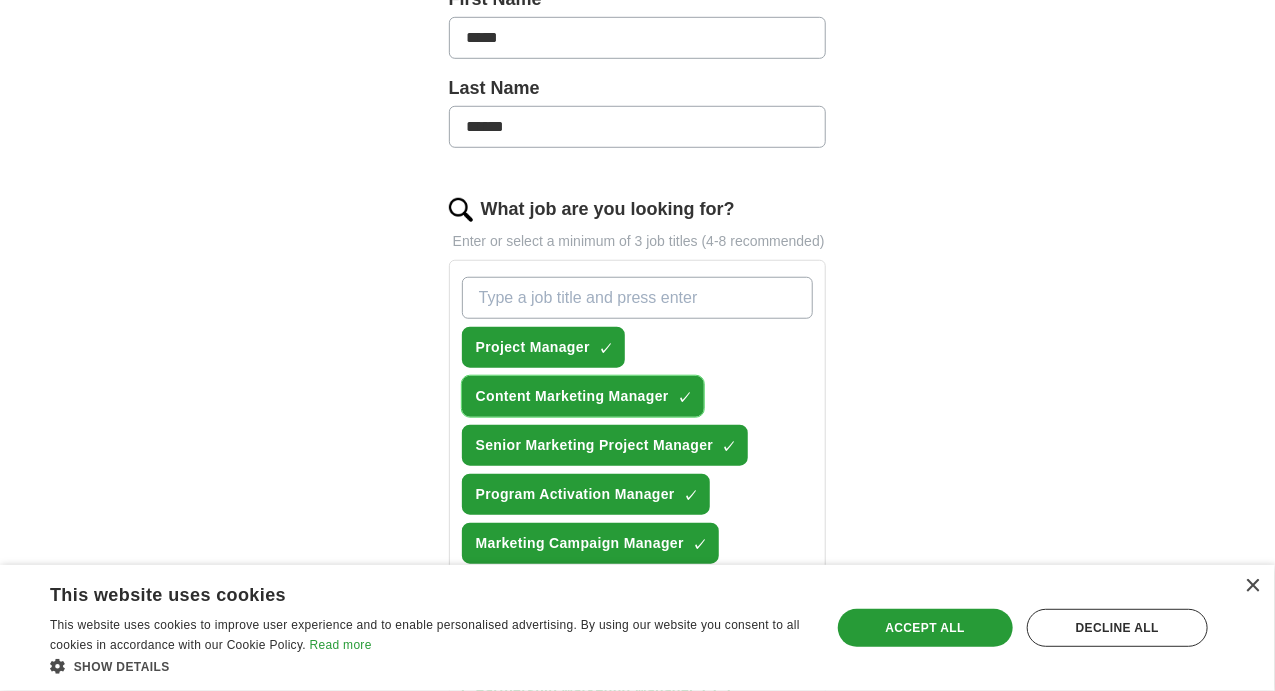 click on "Content Marketing Manager" at bounding box center (572, 396) 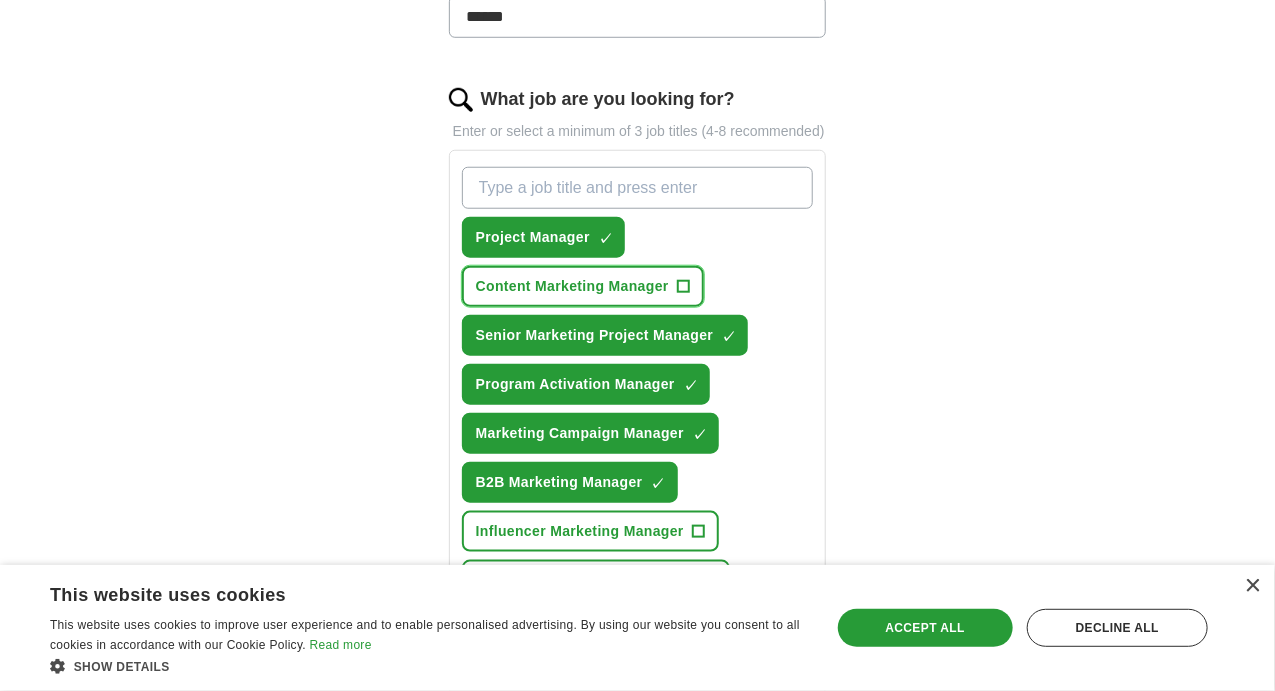 scroll, scrollTop: 700, scrollLeft: 0, axis: vertical 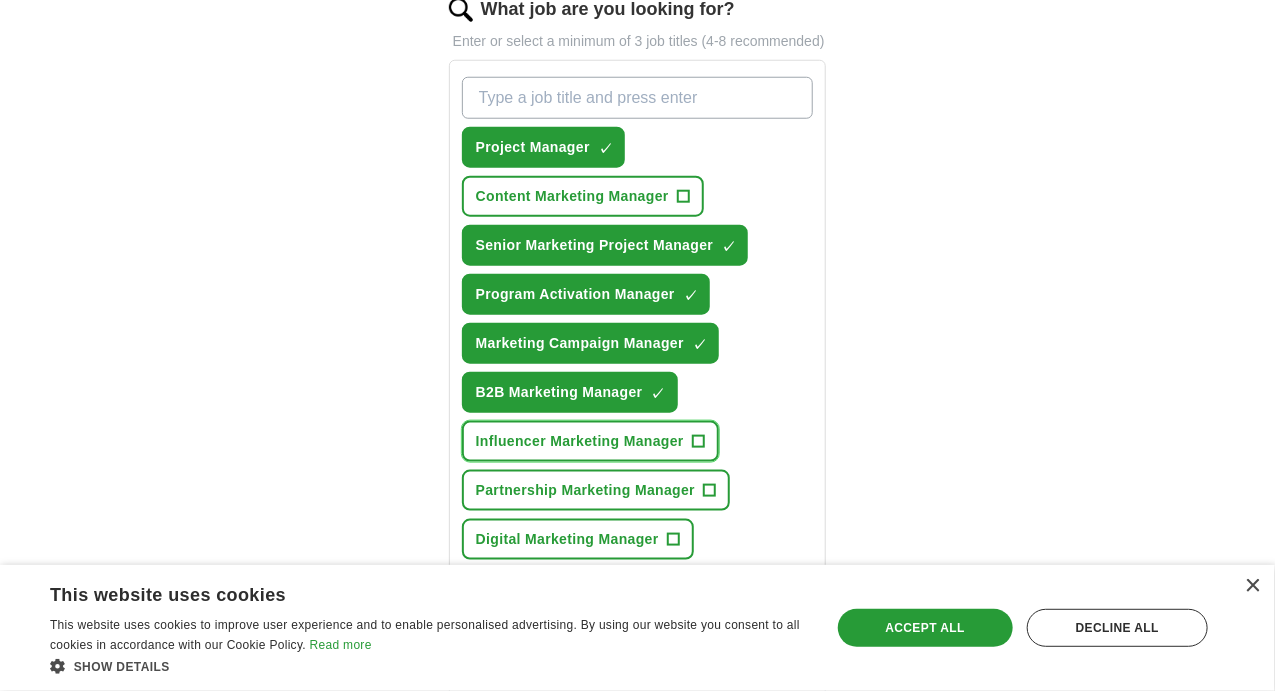 click on "Influencer Marketing Manager" at bounding box center [580, 441] 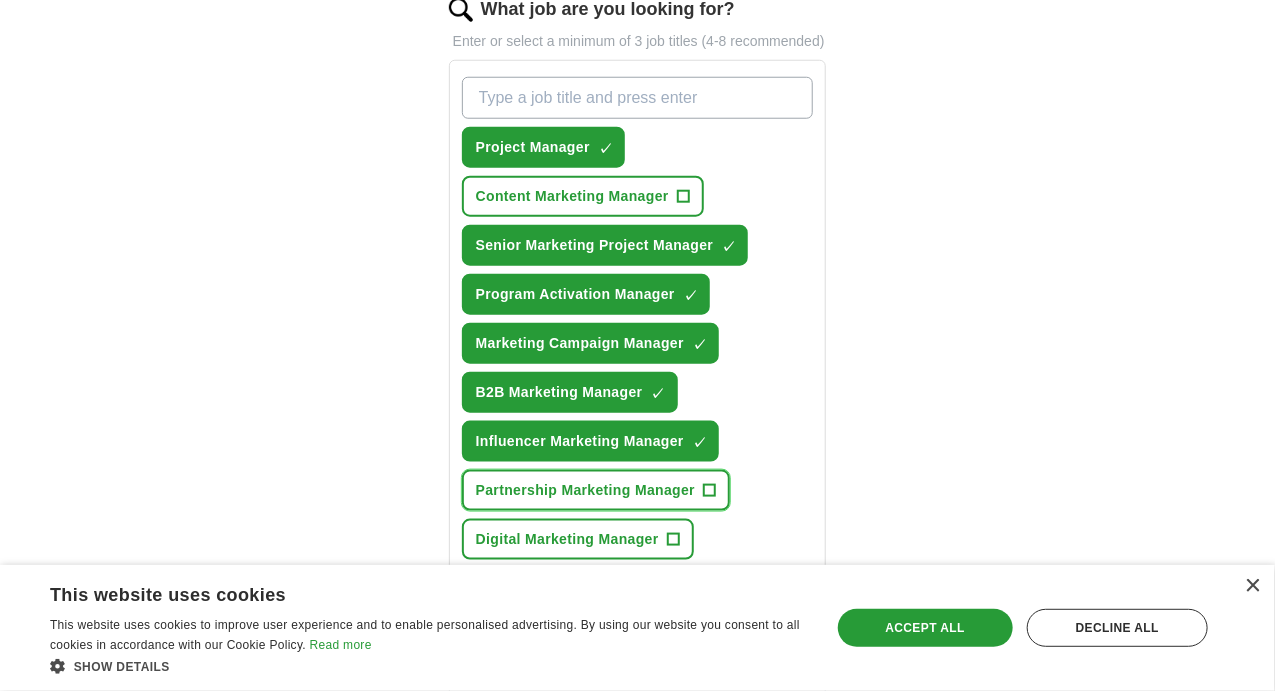 click on "Partnership Marketing Manager" at bounding box center [585, 490] 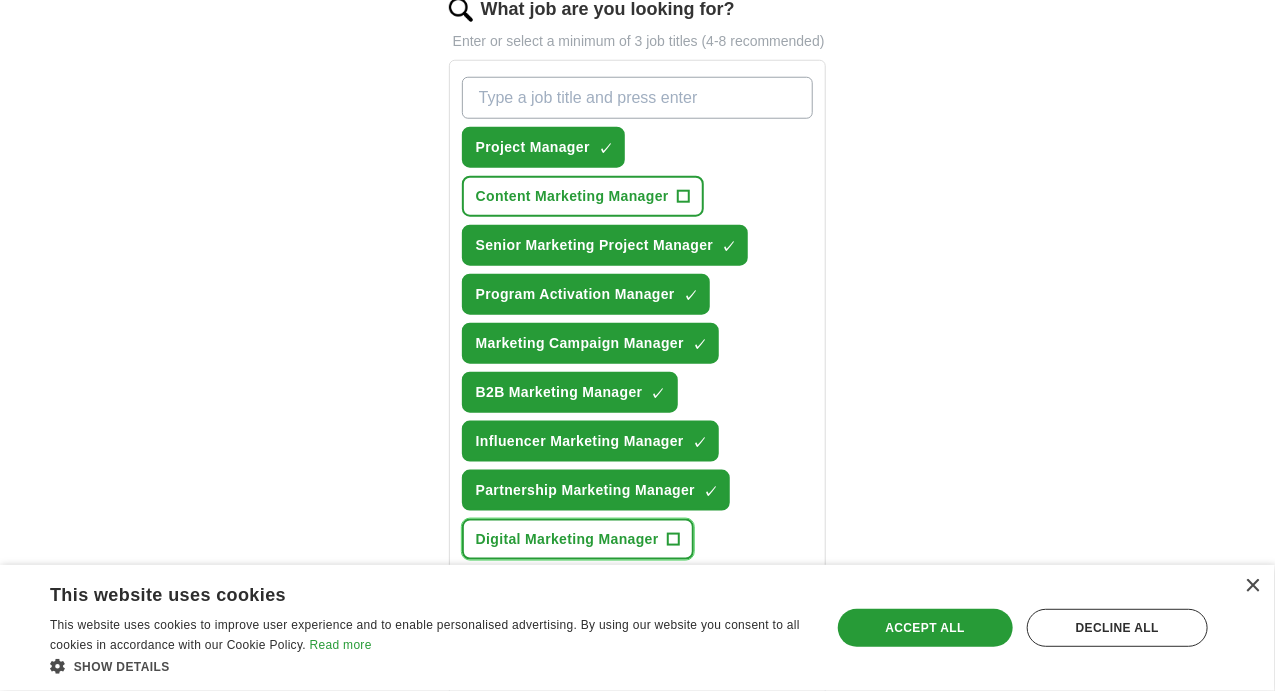 click on "Digital Marketing Manager +" at bounding box center [578, 539] 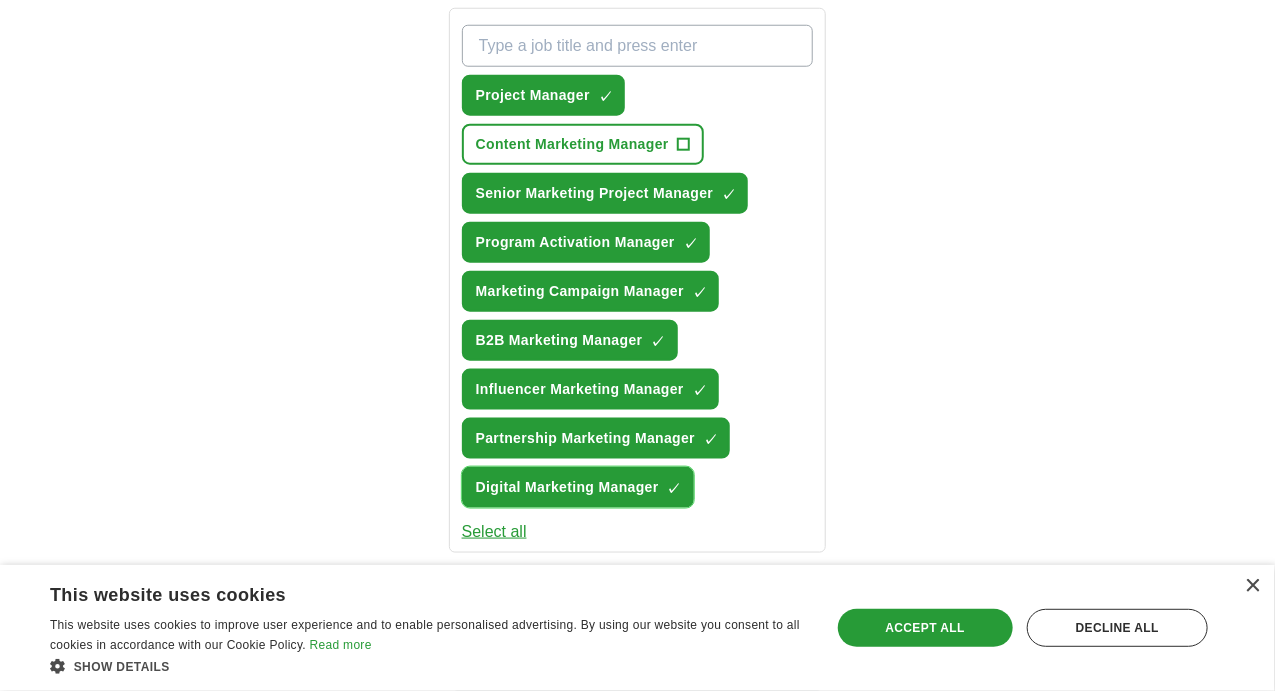 scroll, scrollTop: 900, scrollLeft: 0, axis: vertical 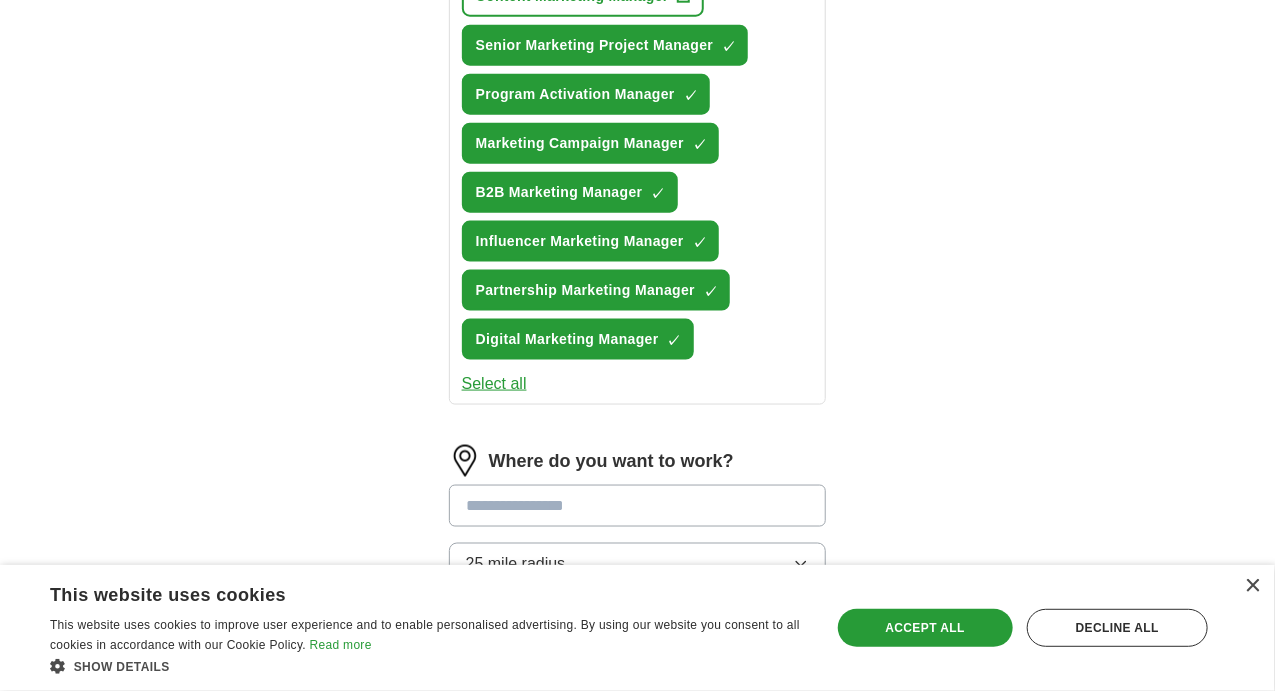 click at bounding box center (638, 506) 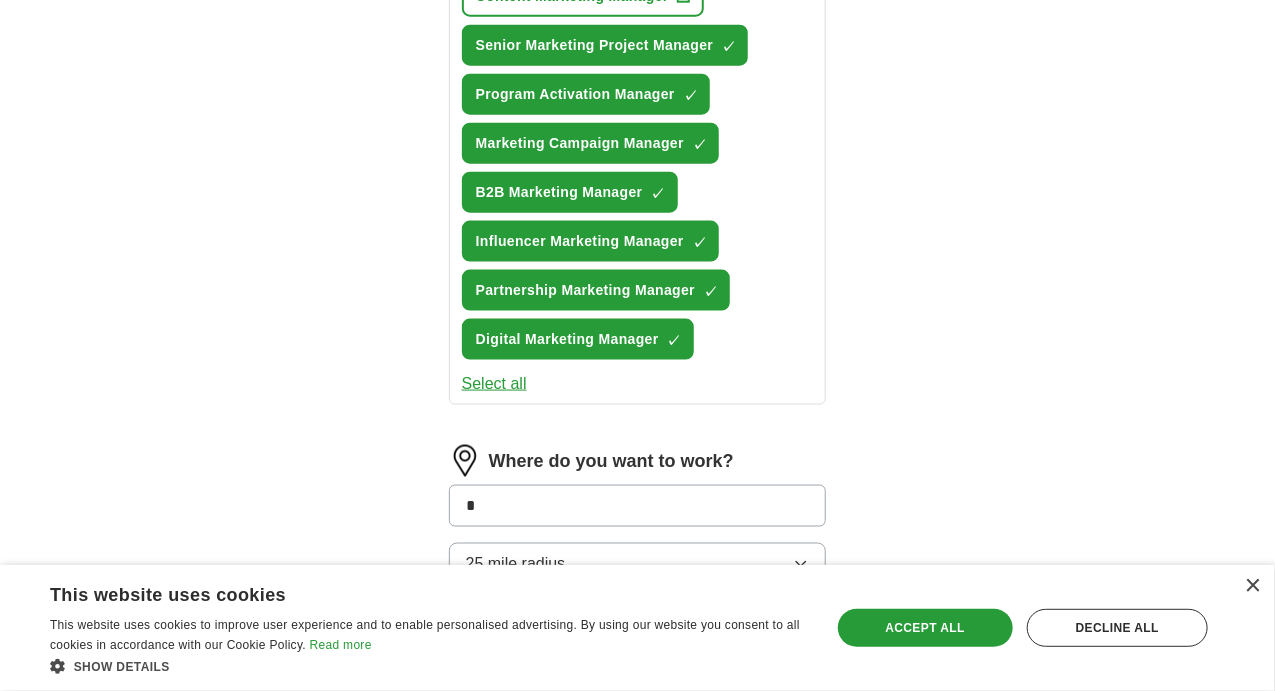 type on "*" 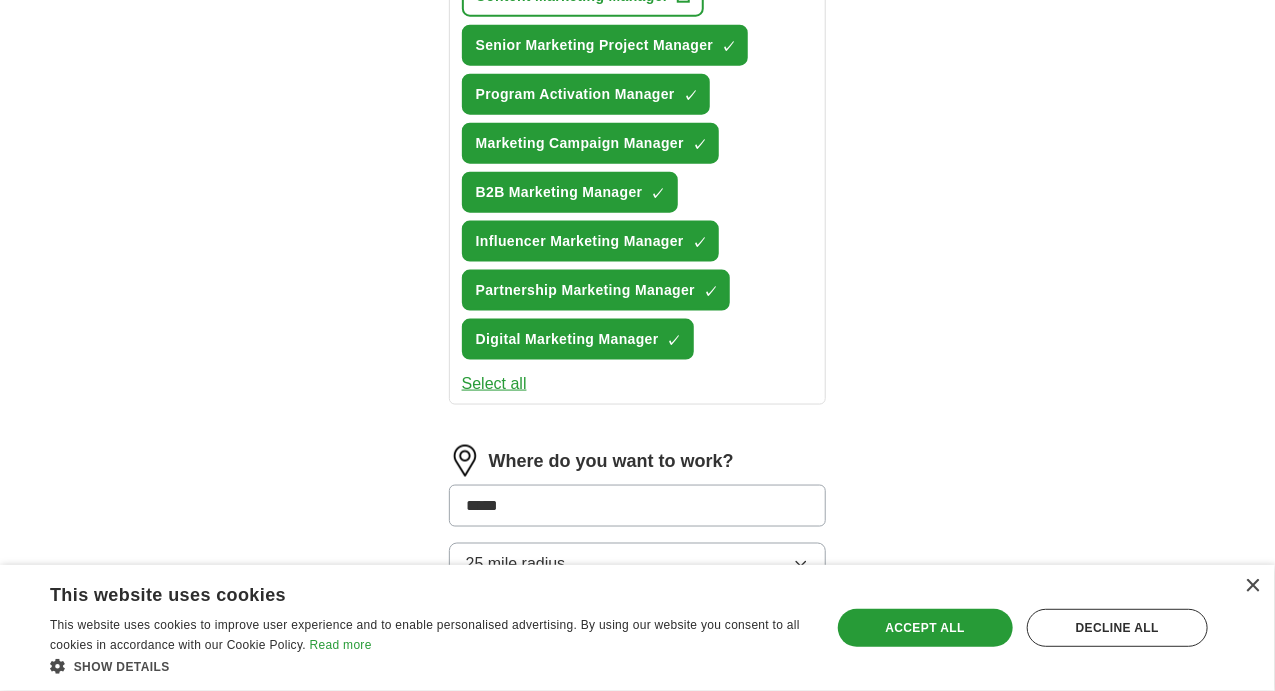 type on "******" 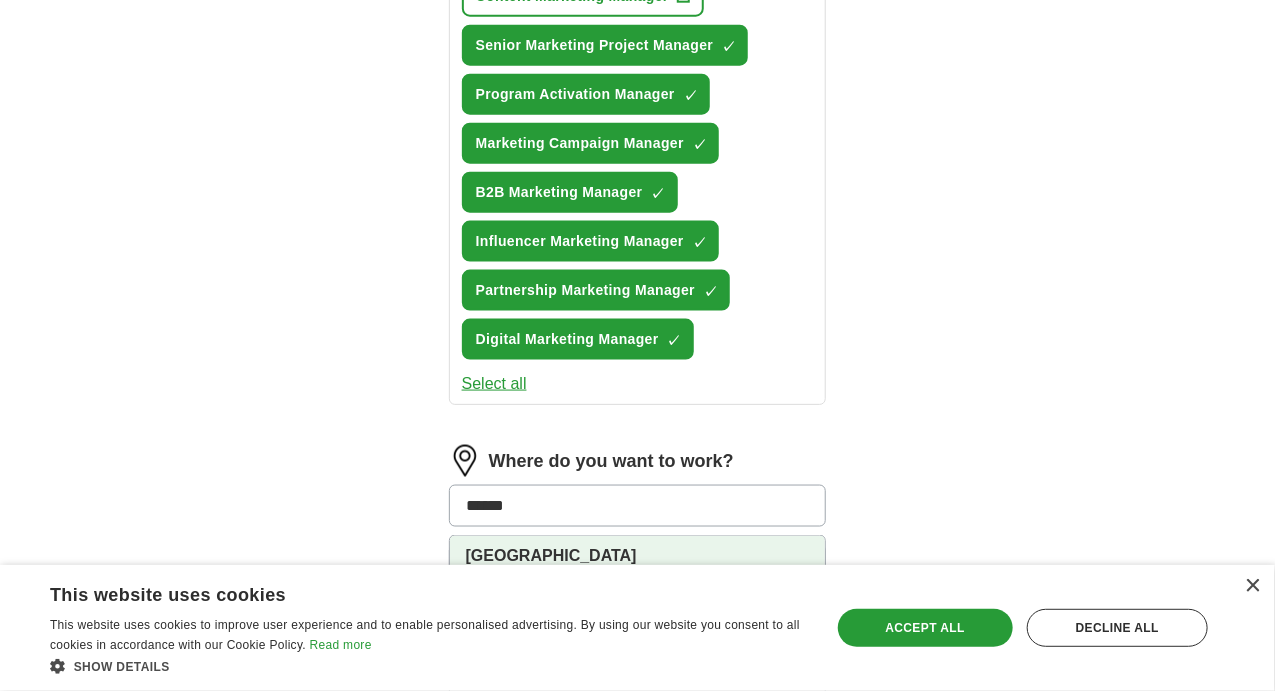 click on "London   (UK)" at bounding box center (638, 576) 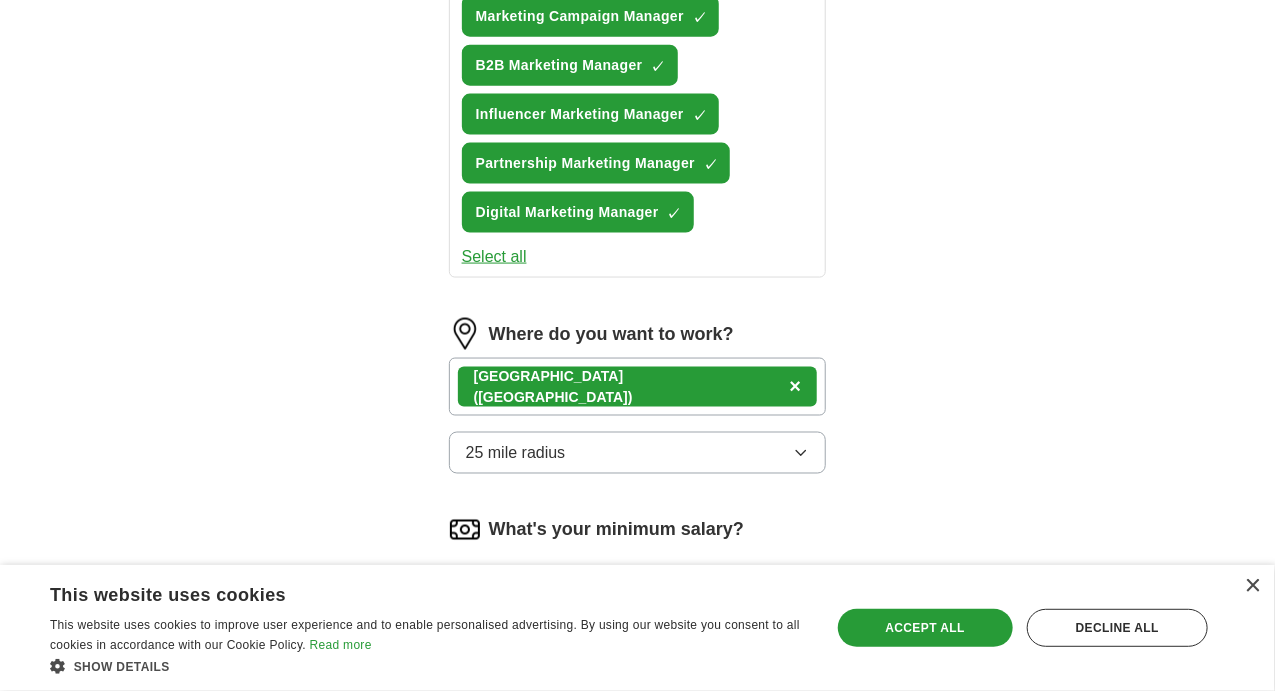 scroll, scrollTop: 1100, scrollLeft: 0, axis: vertical 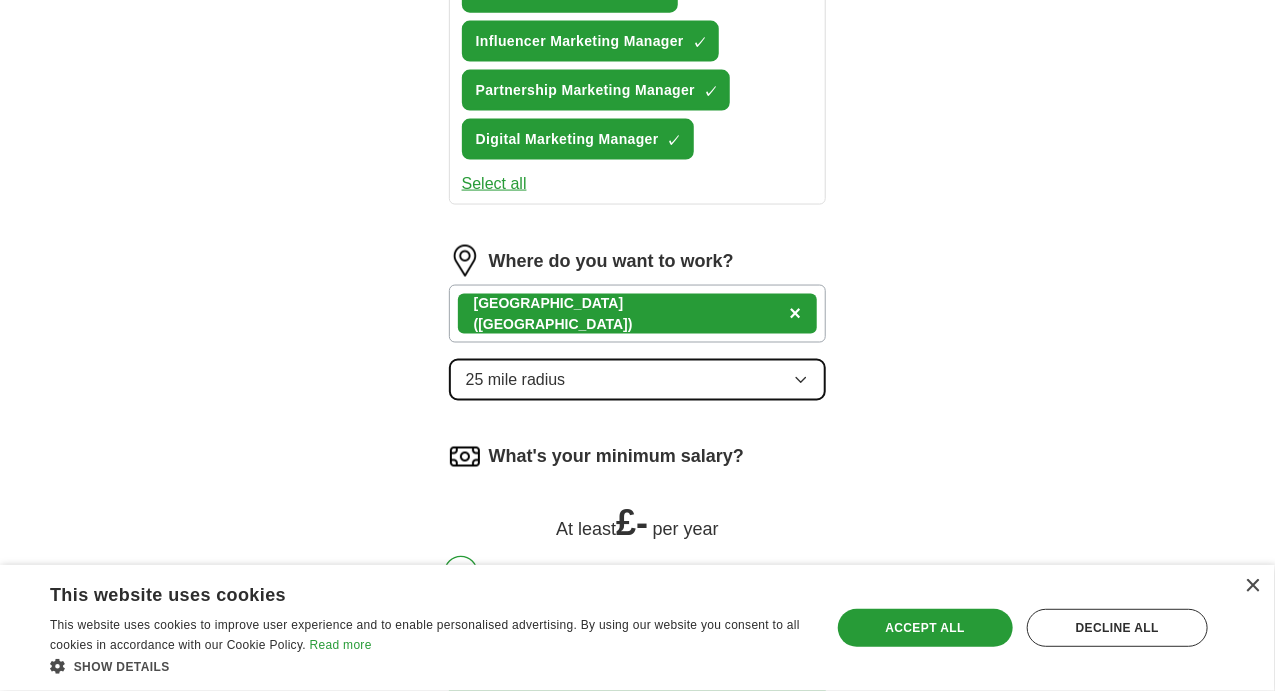 click on "25 mile radius" at bounding box center (516, 380) 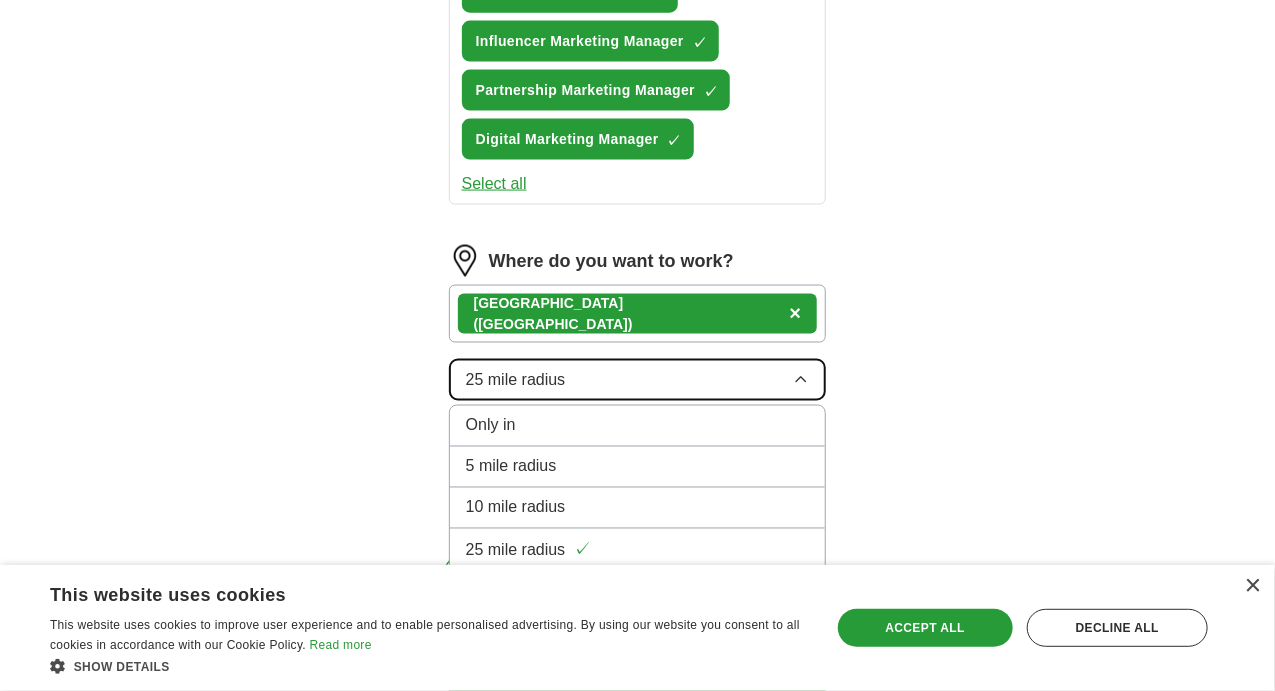 click on "25 mile radius" at bounding box center [516, 380] 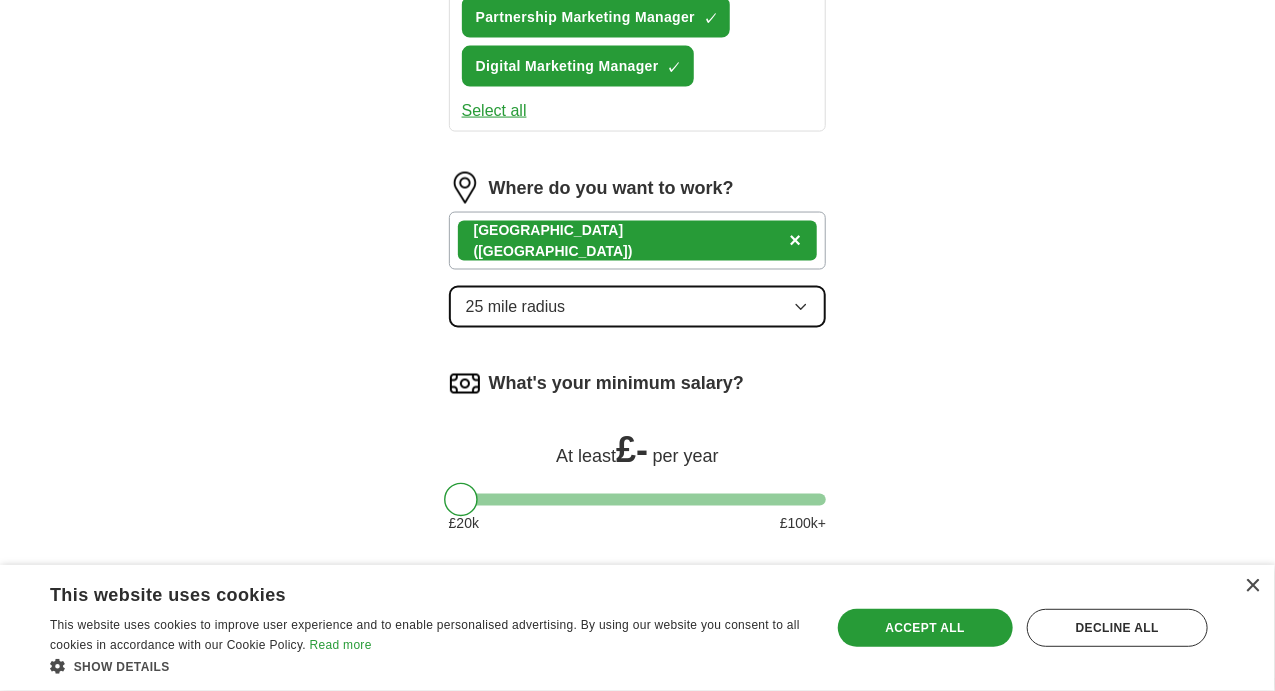 scroll, scrollTop: 1200, scrollLeft: 0, axis: vertical 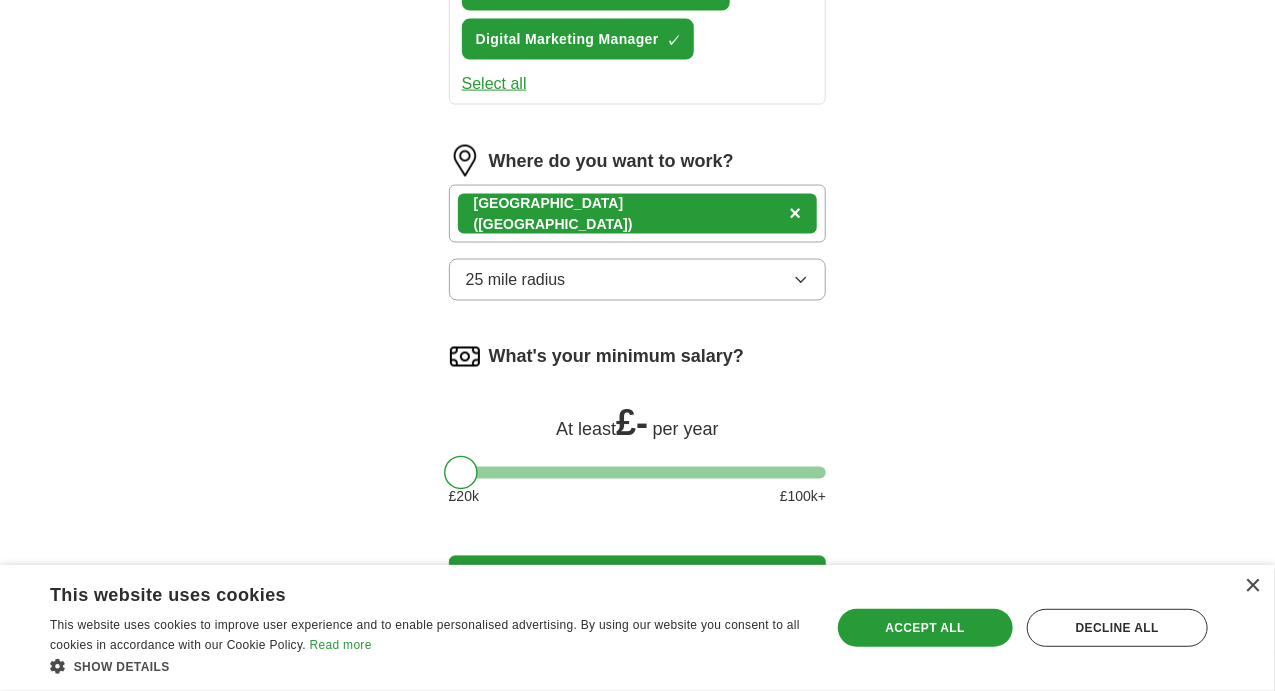 drag, startPoint x: 437, startPoint y: 403, endPoint x: 466, endPoint y: 404, distance: 29.017237 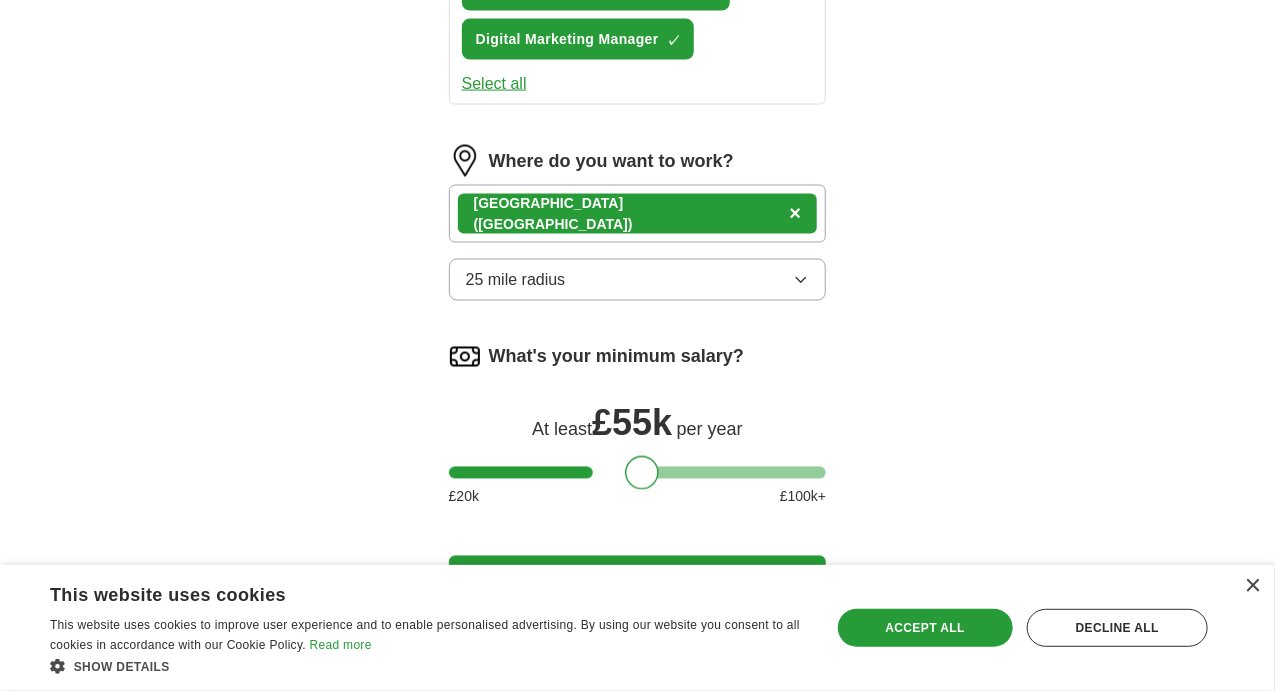 drag, startPoint x: 434, startPoint y: 388, endPoint x: 601, endPoint y: 428, distance: 171.72362 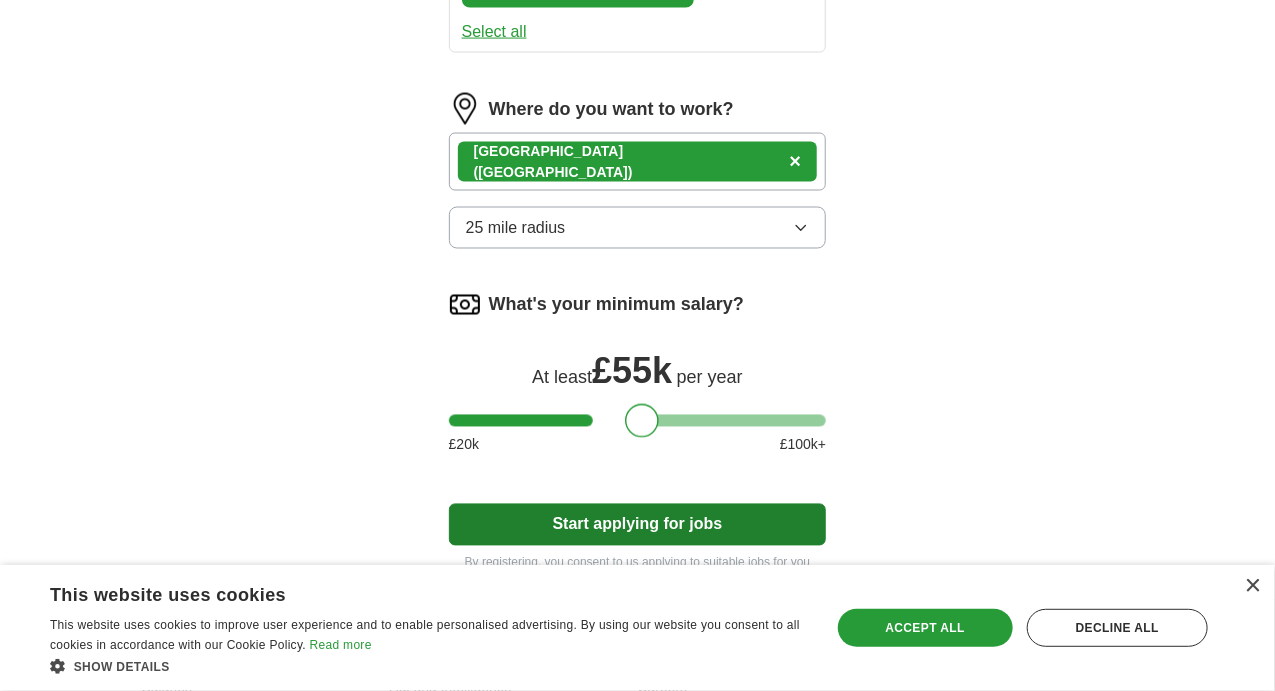 scroll, scrollTop: 1277, scrollLeft: 0, axis: vertical 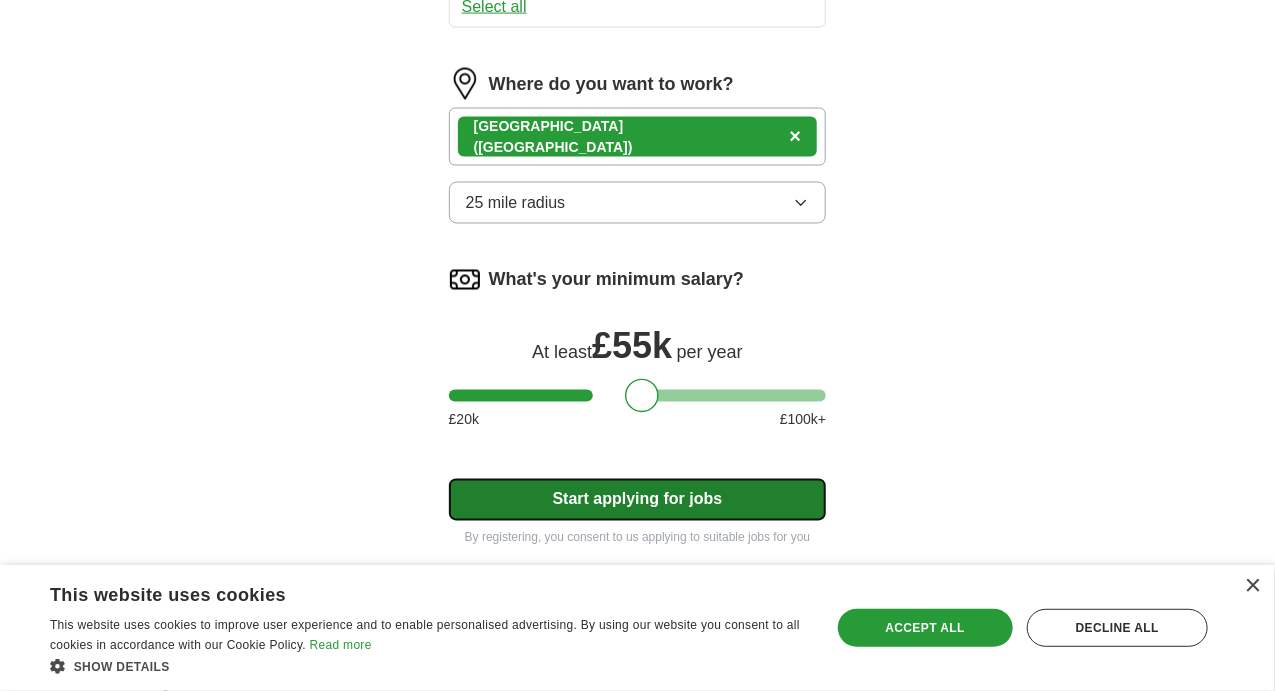 click on "Start applying for jobs" at bounding box center (638, 500) 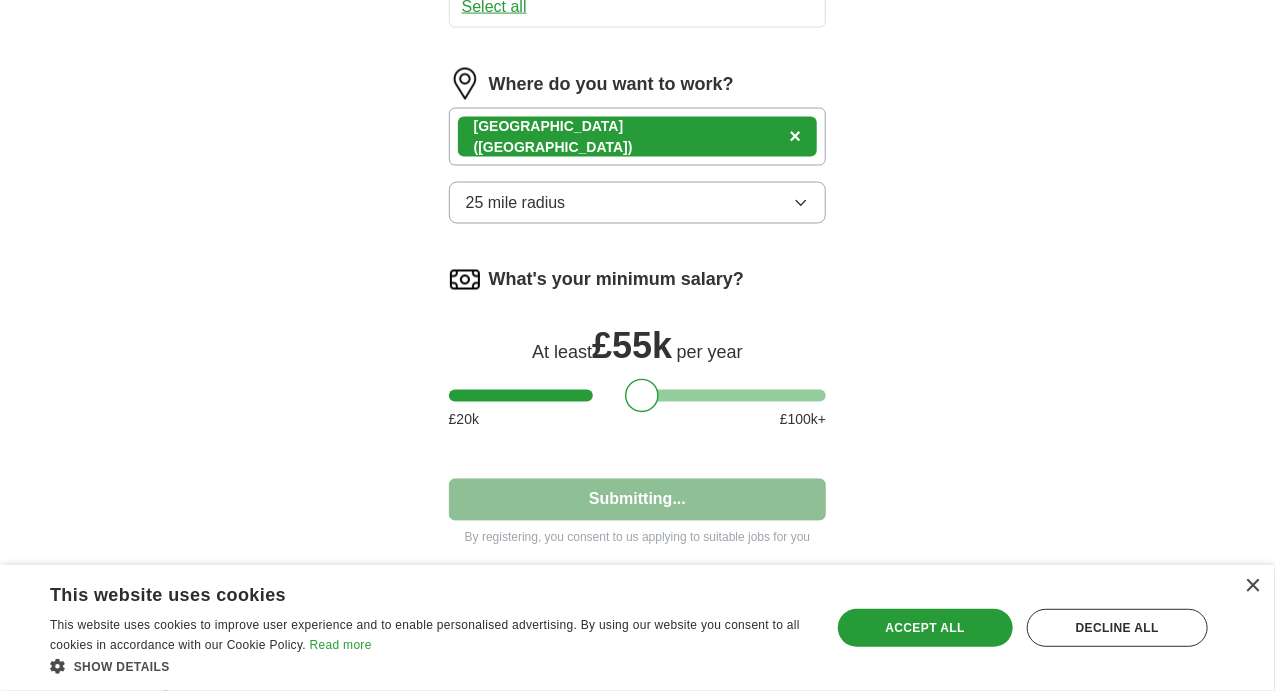 select on "**" 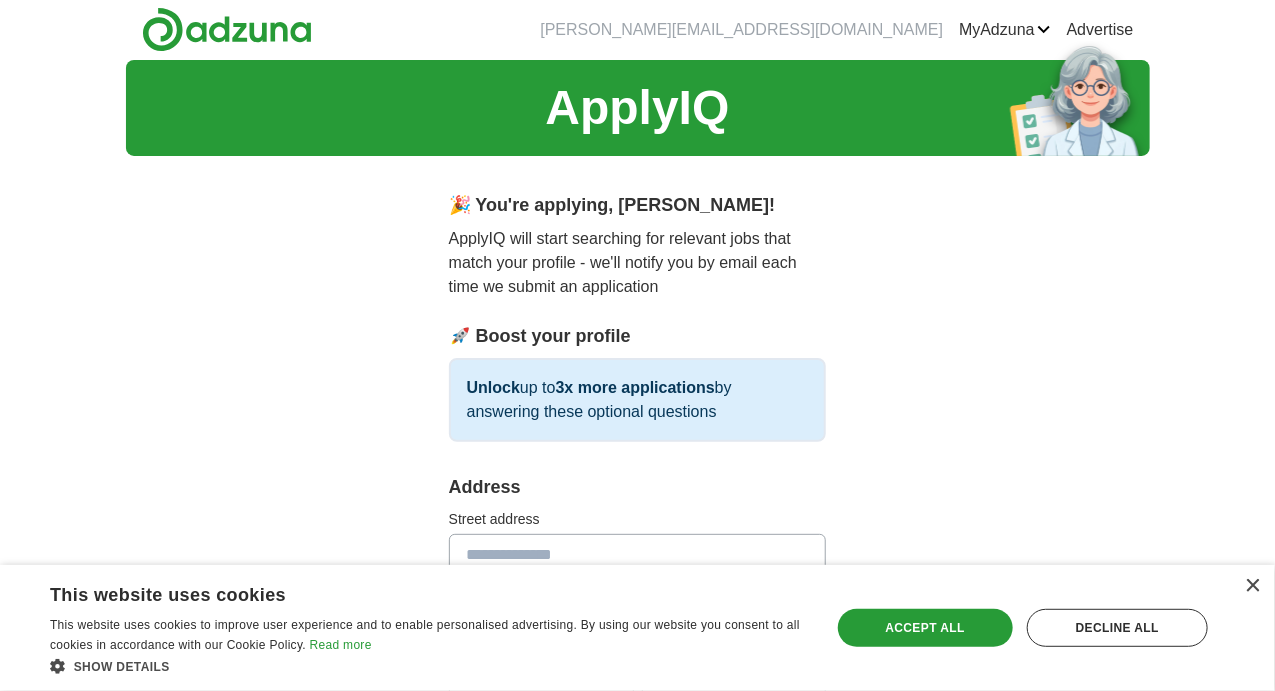 scroll, scrollTop: 0, scrollLeft: 0, axis: both 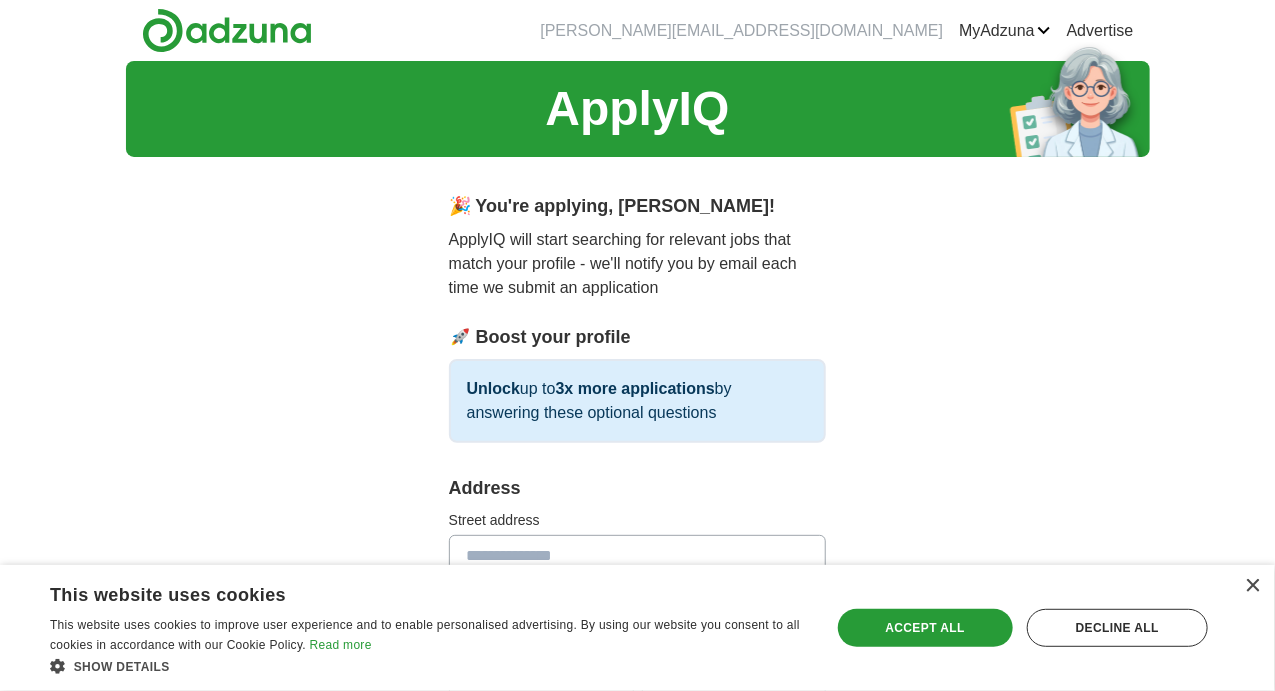 click on "ApplyIQ will start searching for relevant jobs that match your profile - we'll notify you by email each time we submit an application" at bounding box center (638, 264) 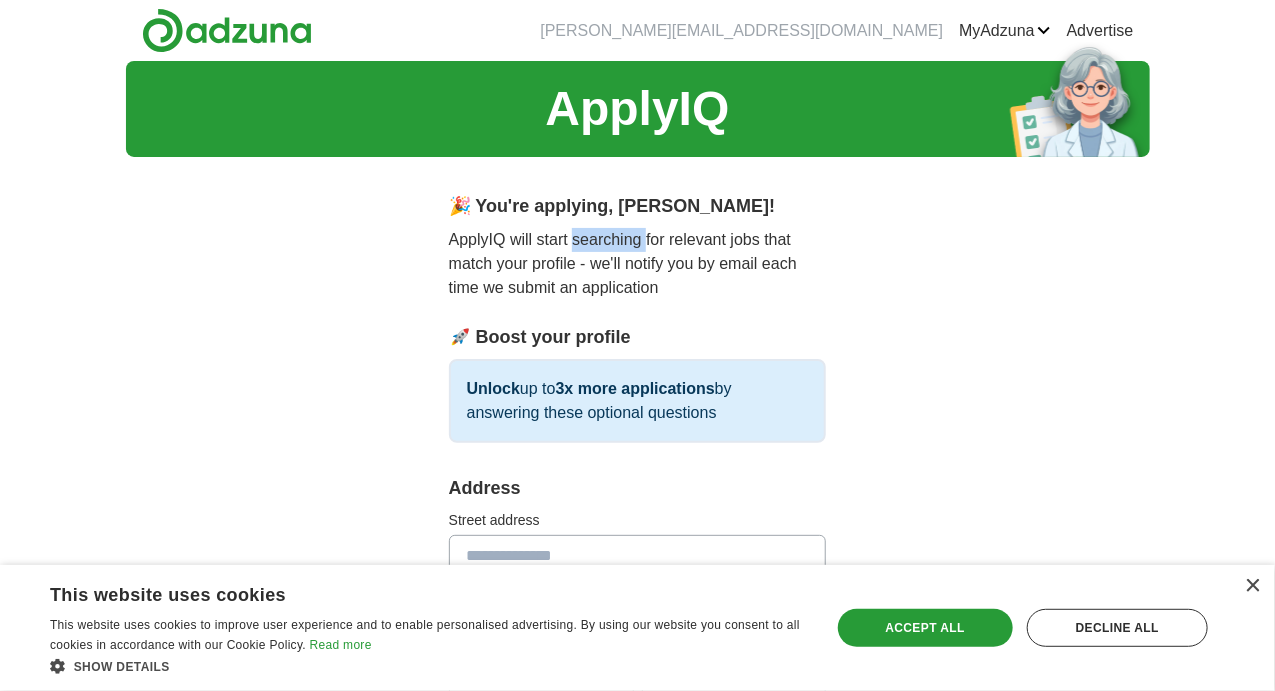 click on "ApplyIQ will start searching for relevant jobs that match your profile - we'll notify you by email each time we submit an application" at bounding box center (638, 264) 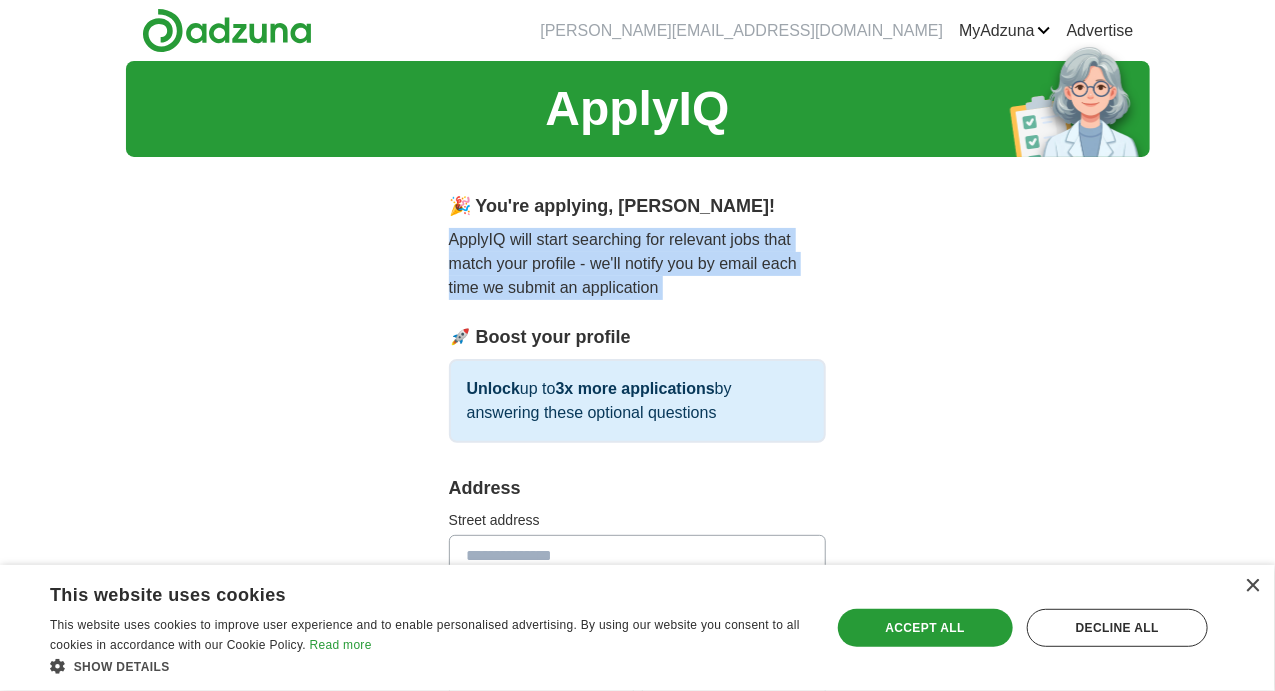 click on "ApplyIQ will start searching for relevant jobs that match your profile - we'll notify you by email each time we submit an application" at bounding box center (638, 264) 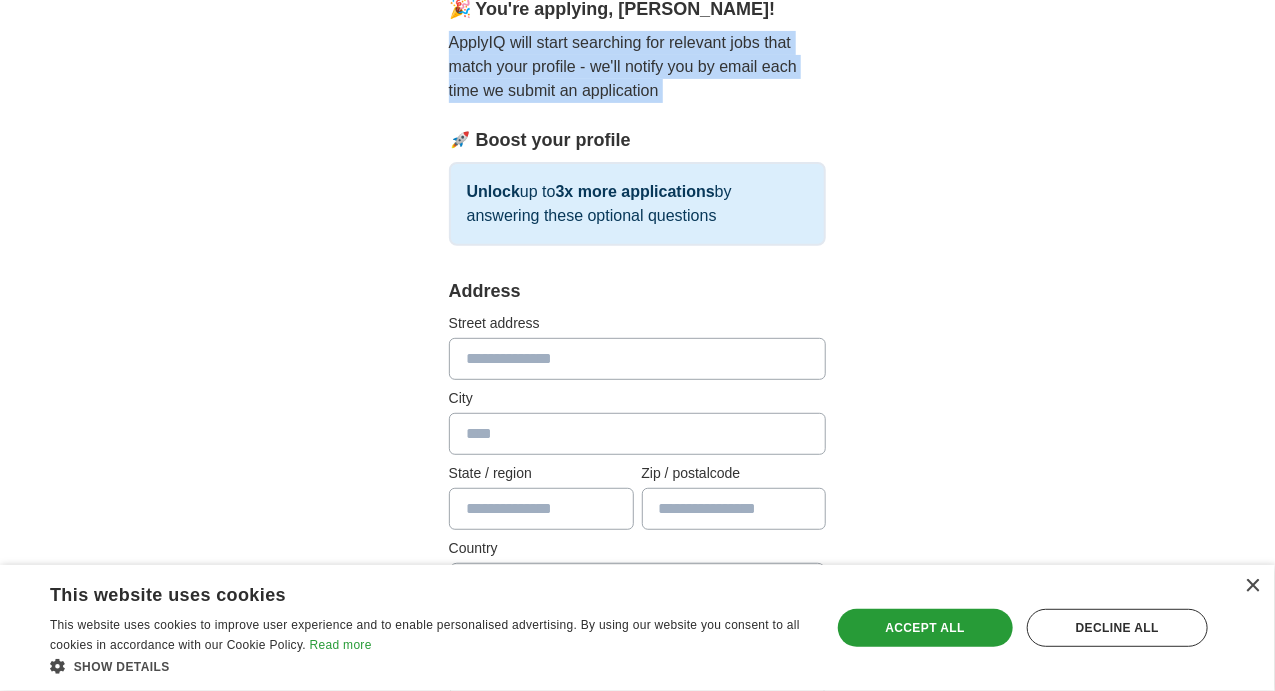 scroll, scrollTop: 200, scrollLeft: 0, axis: vertical 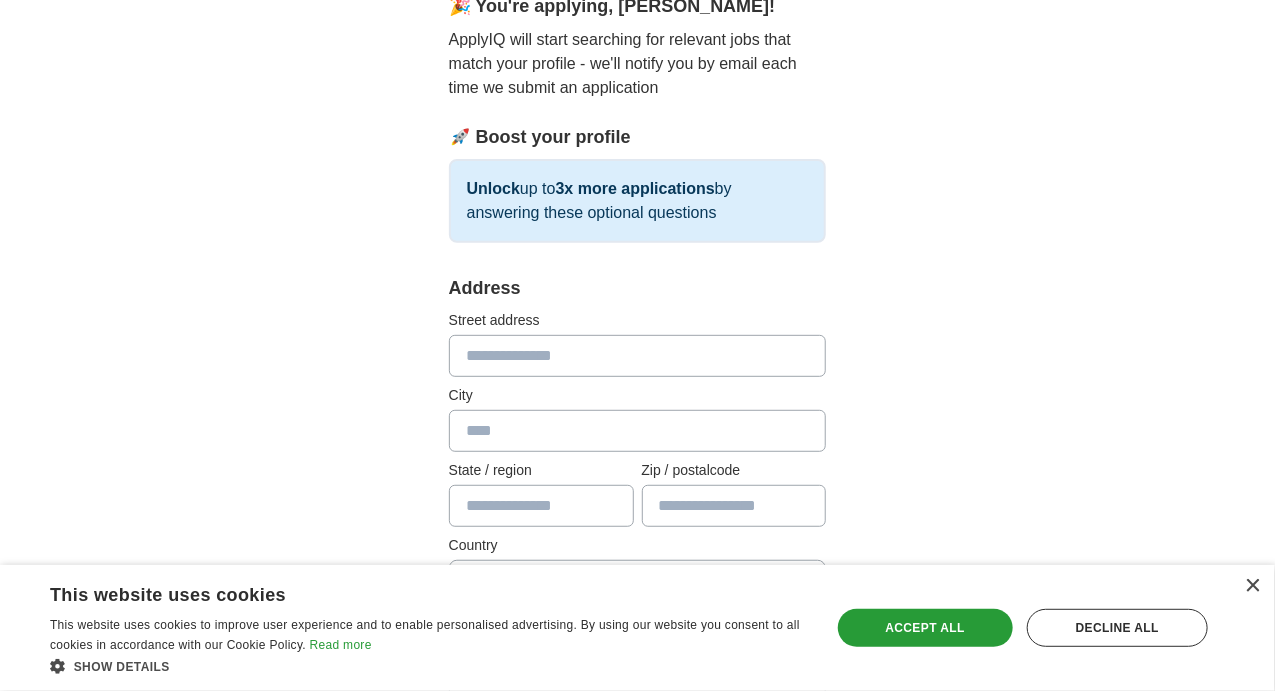 click at bounding box center (638, 356) 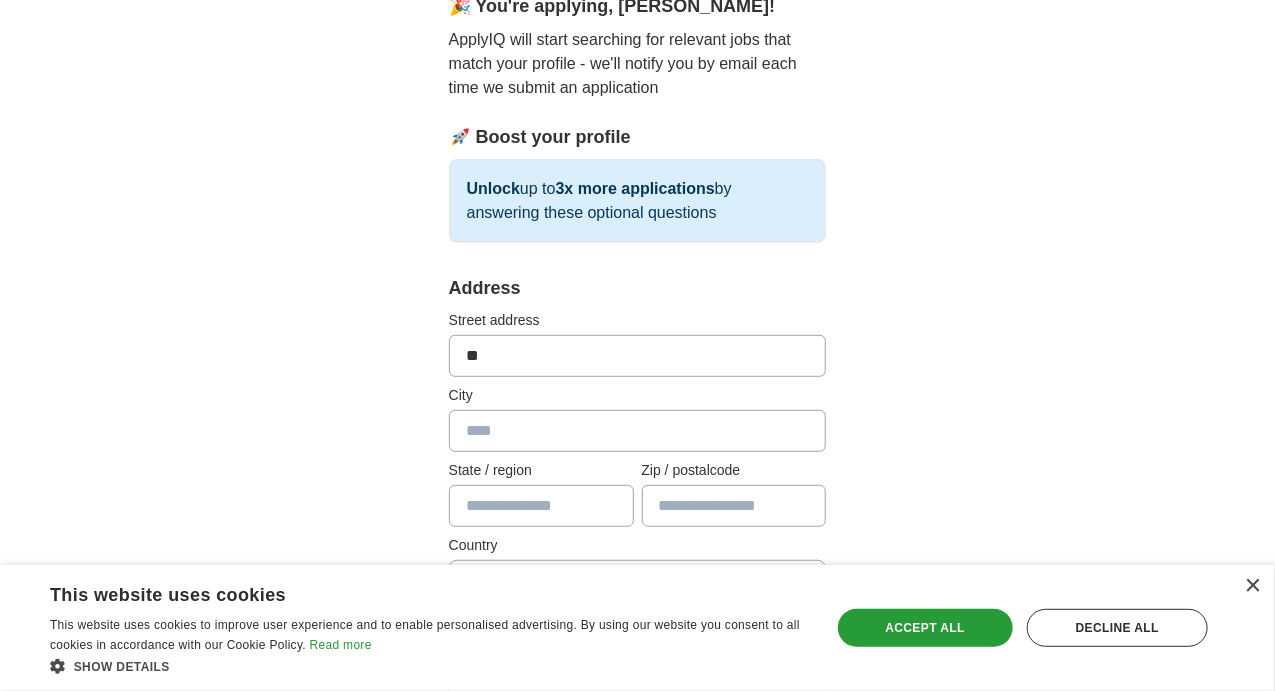 type on "*" 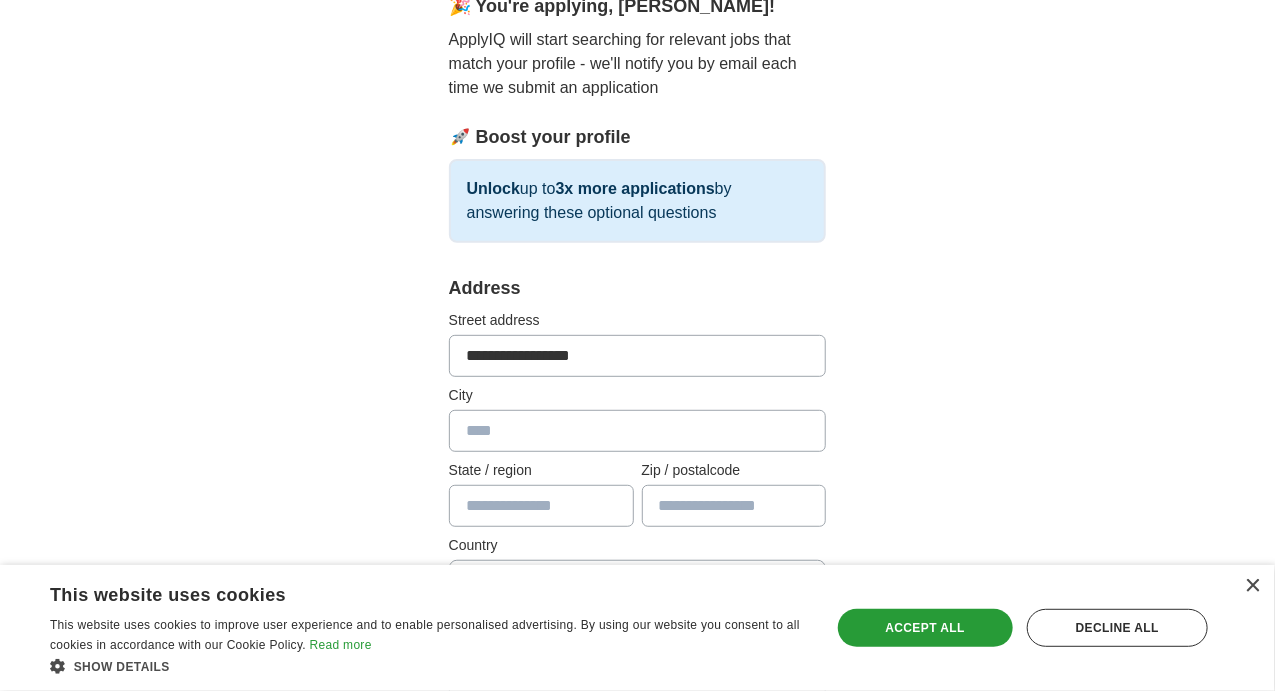 type on "**********" 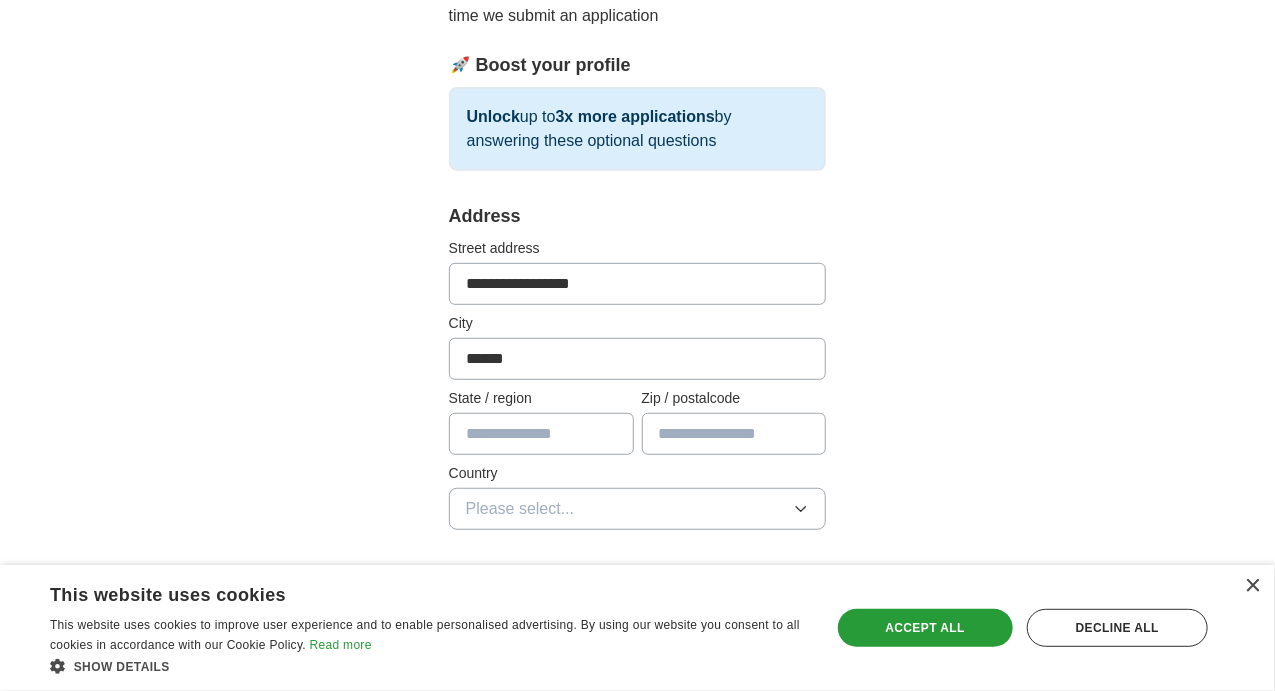 scroll, scrollTop: 300, scrollLeft: 0, axis: vertical 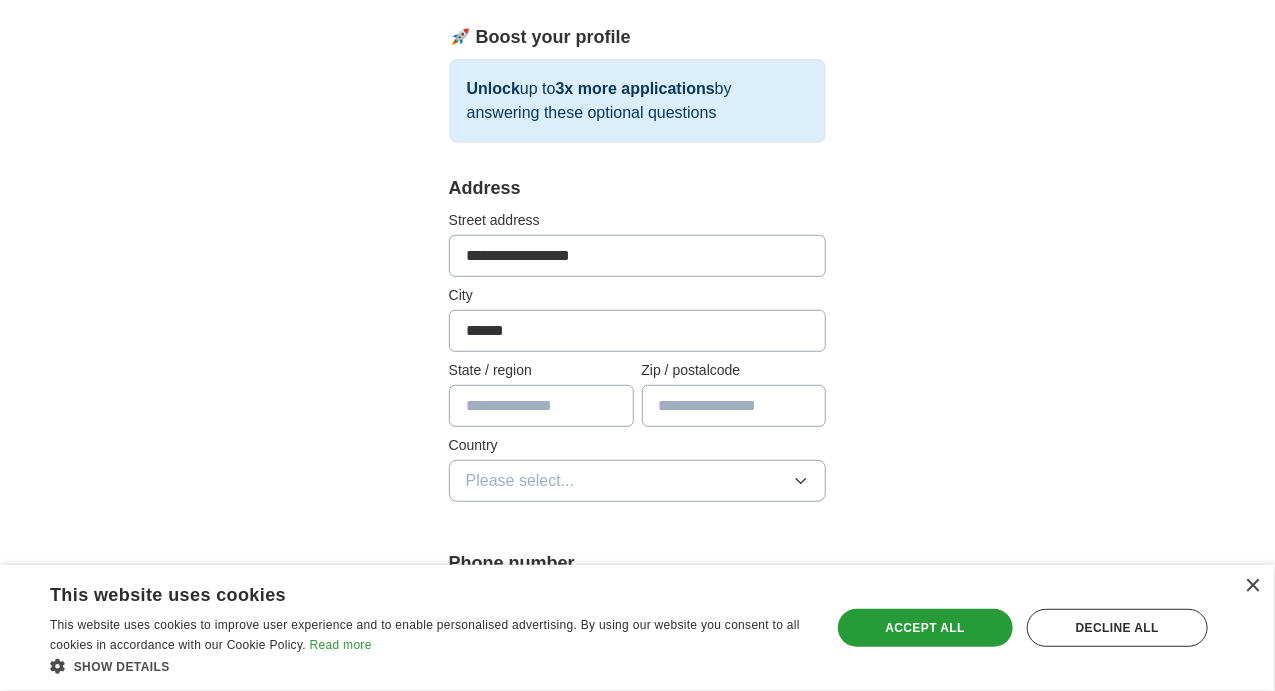 type on "******" 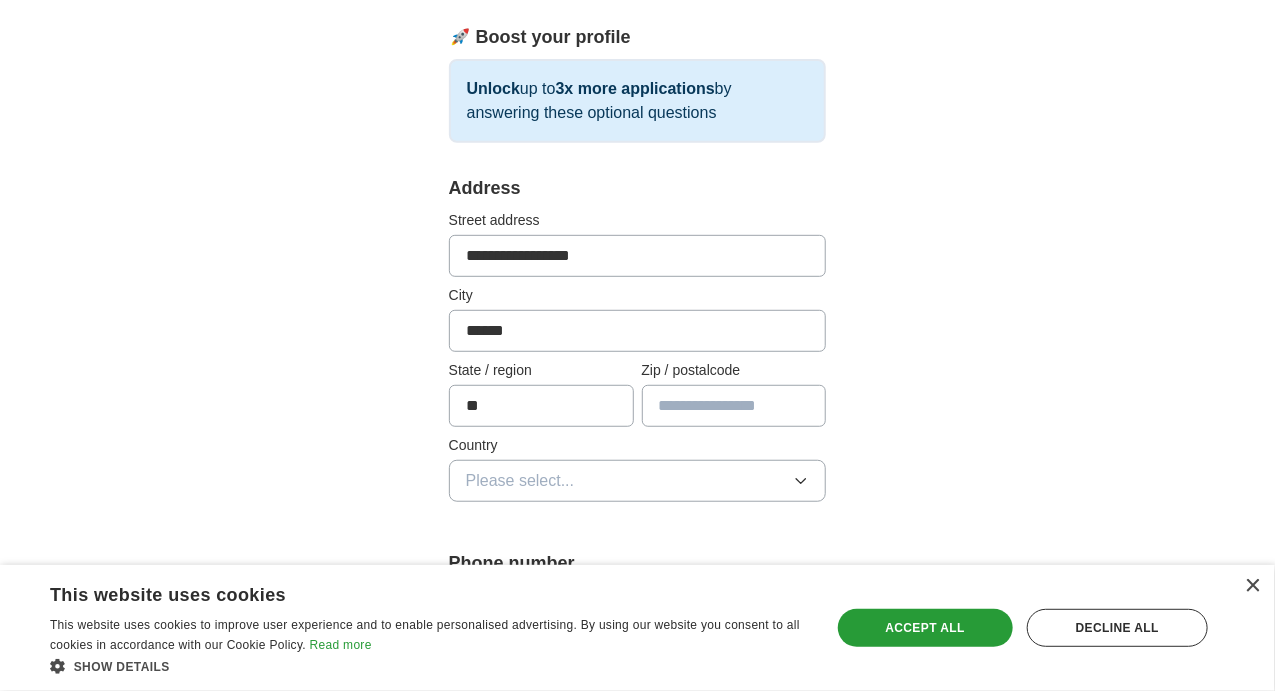 type on "*" 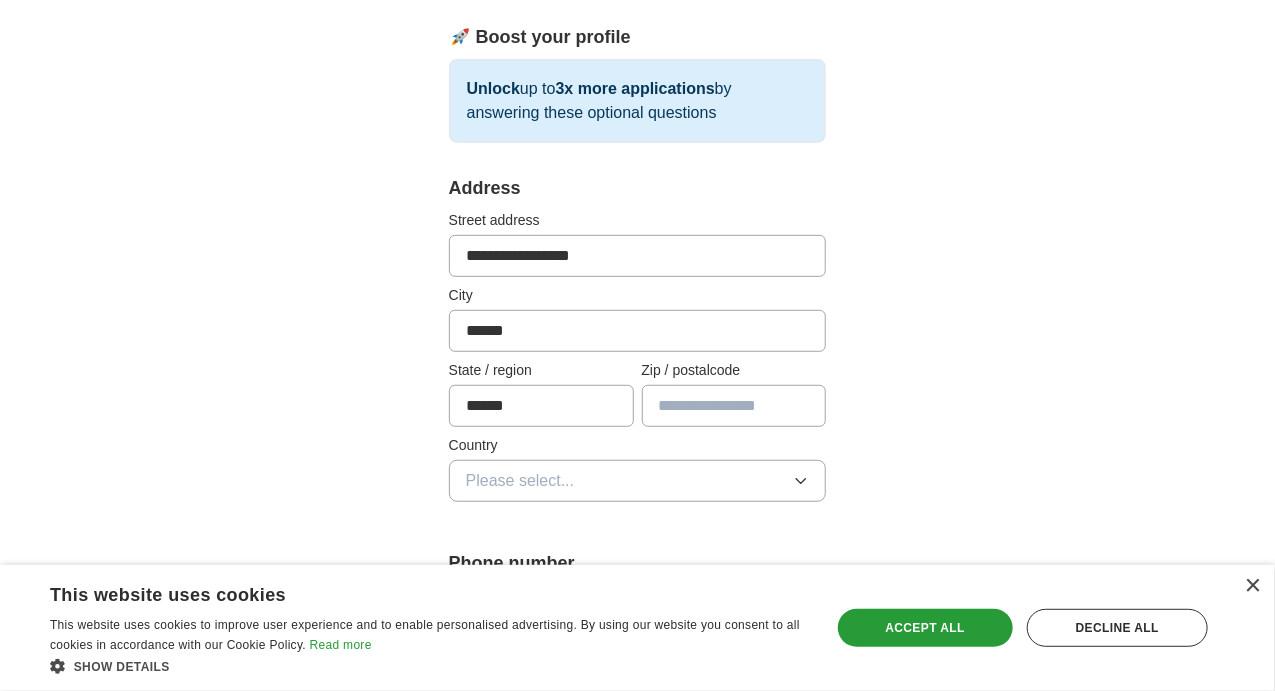 type on "******" 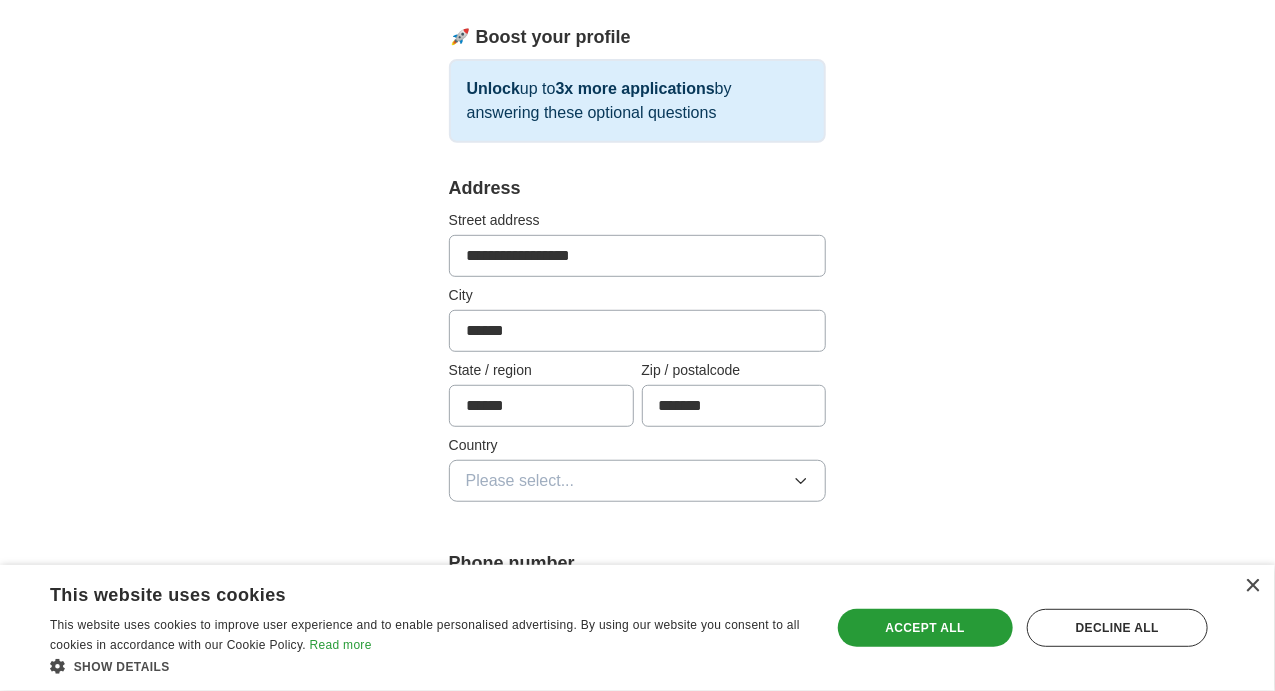 type on "*******" 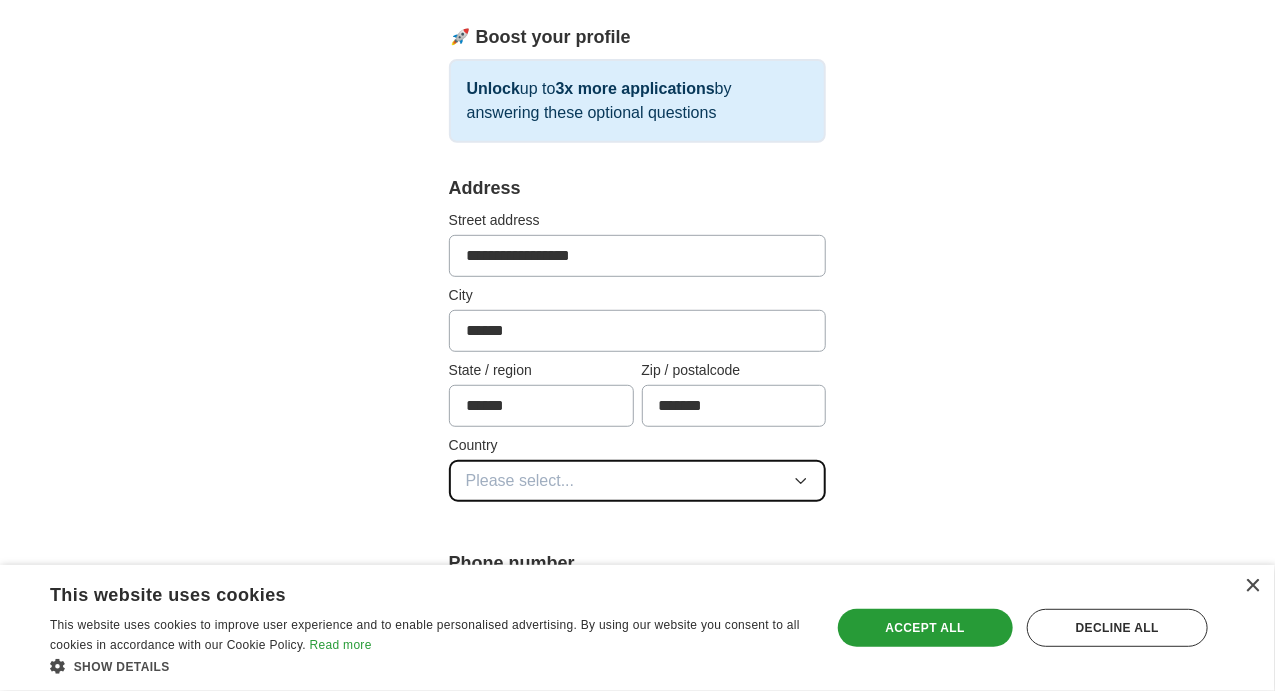 type 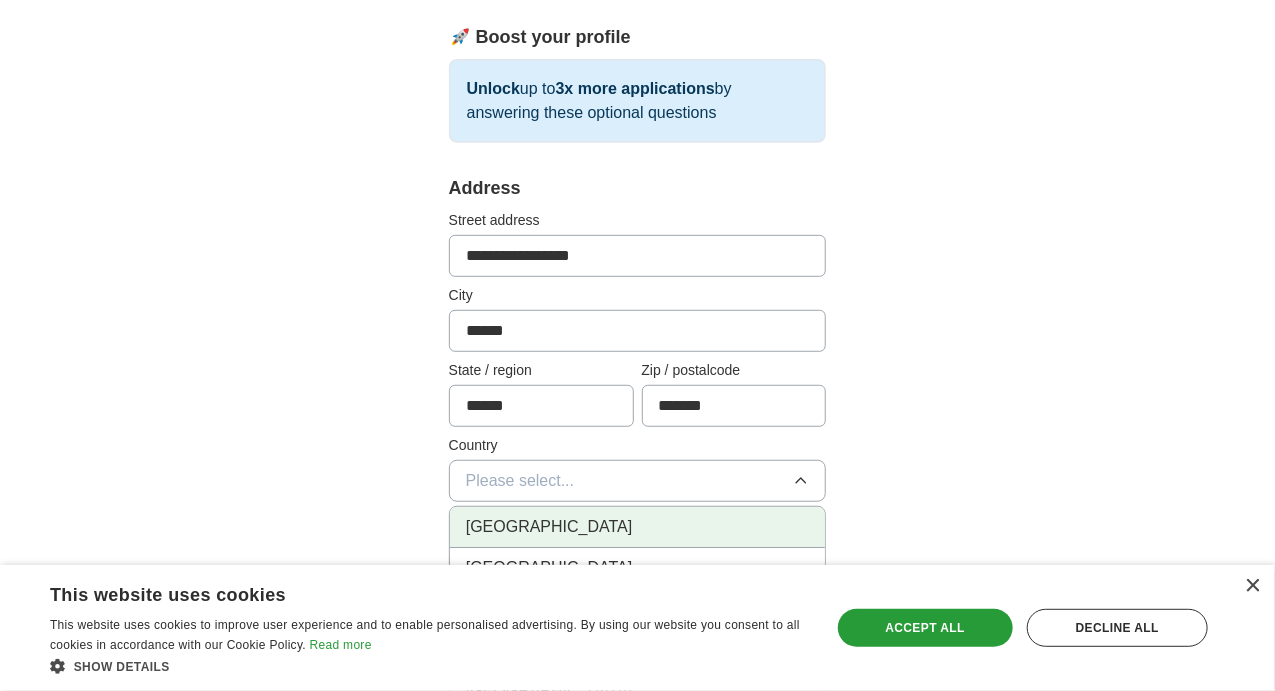 click on "[GEOGRAPHIC_DATA]" at bounding box center (549, 527) 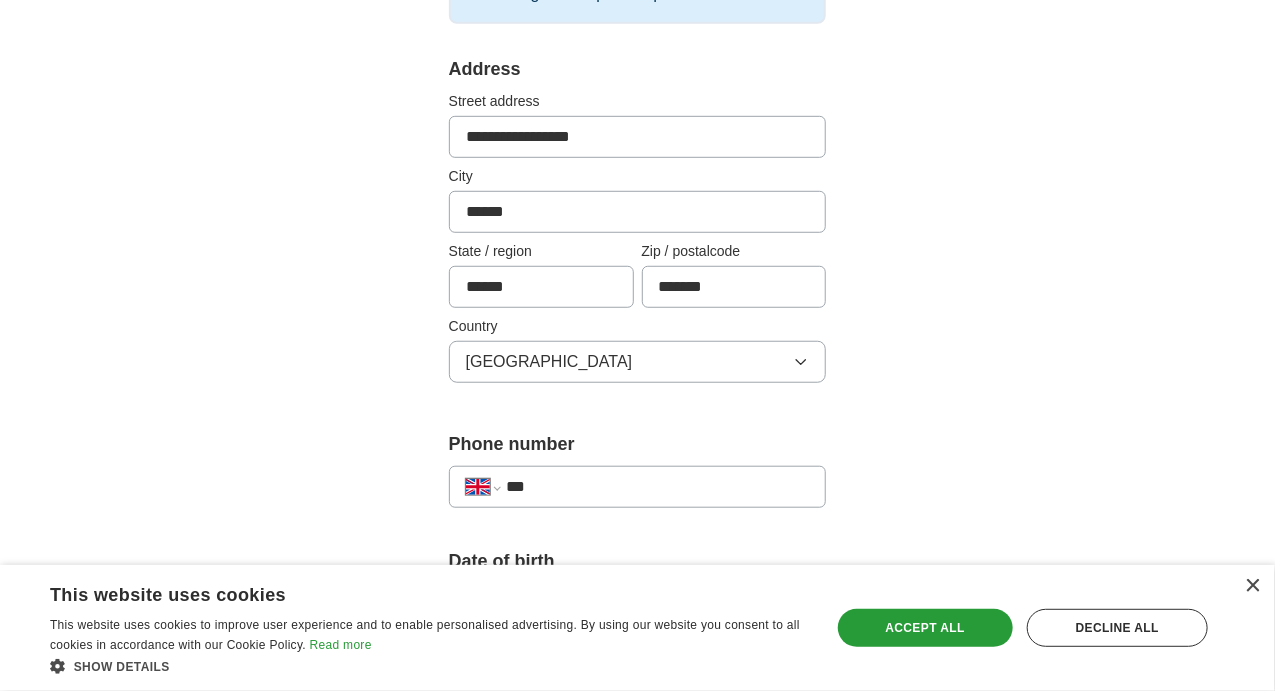 scroll, scrollTop: 600, scrollLeft: 0, axis: vertical 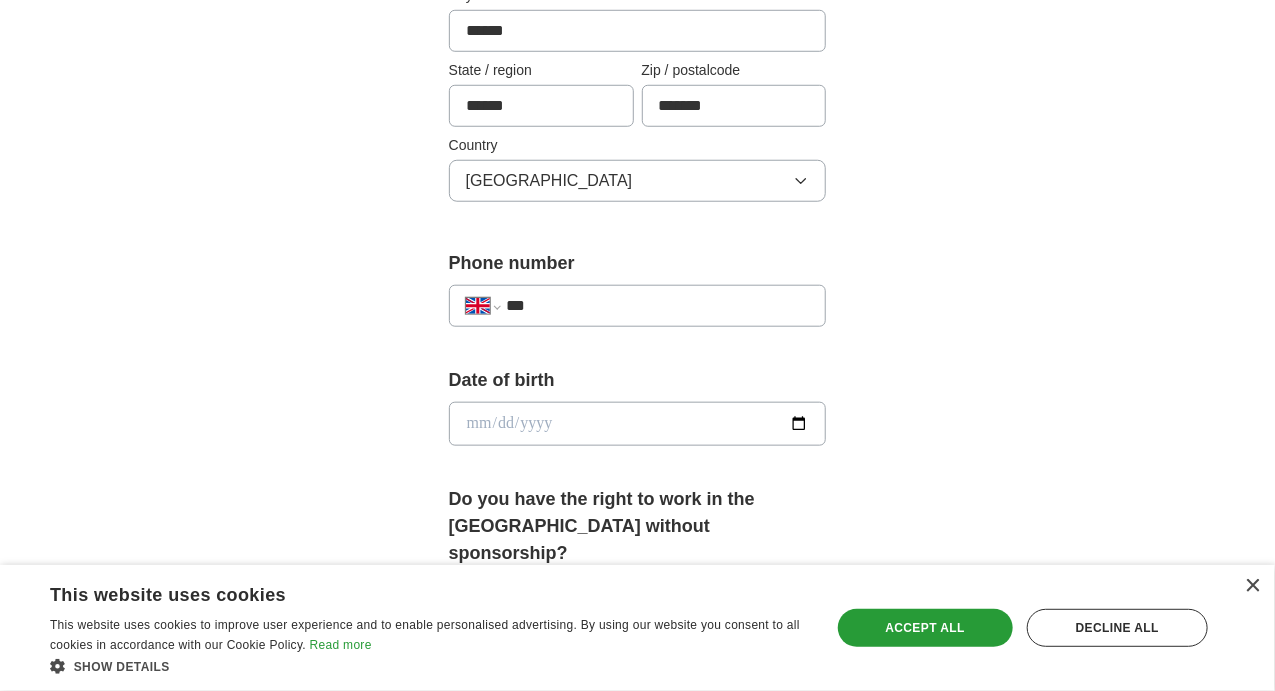 click on "***" at bounding box center [658, 306] 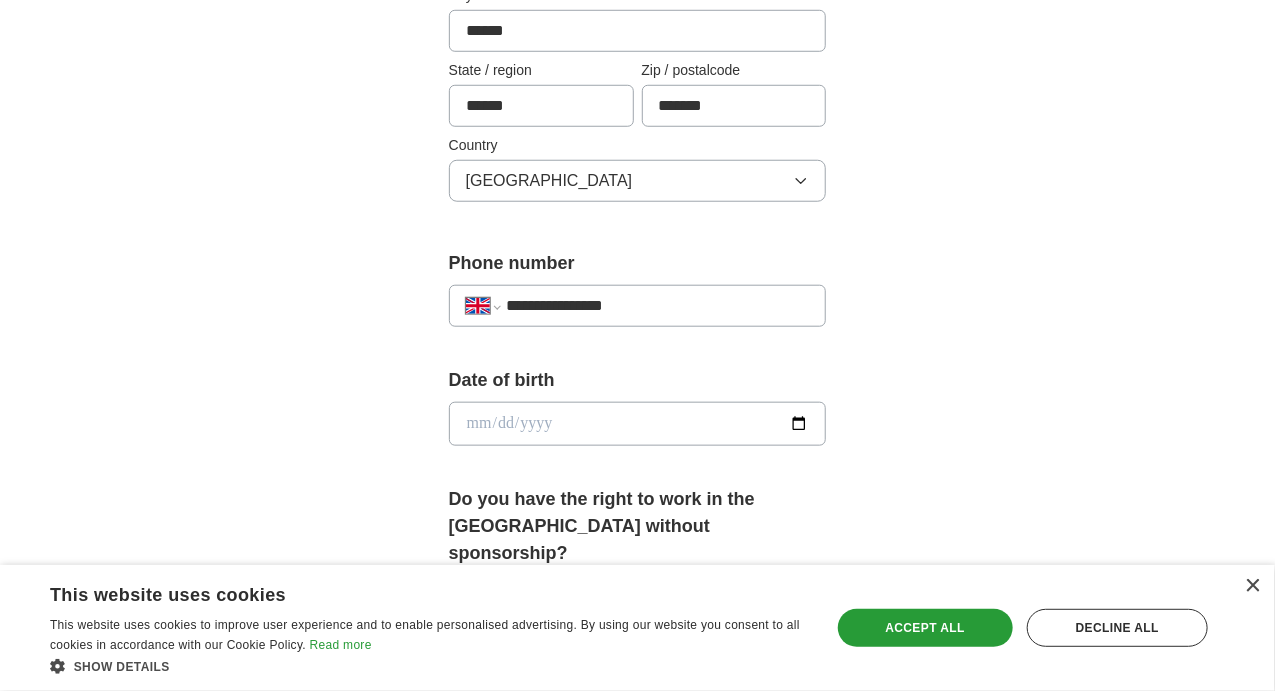 type on "**********" 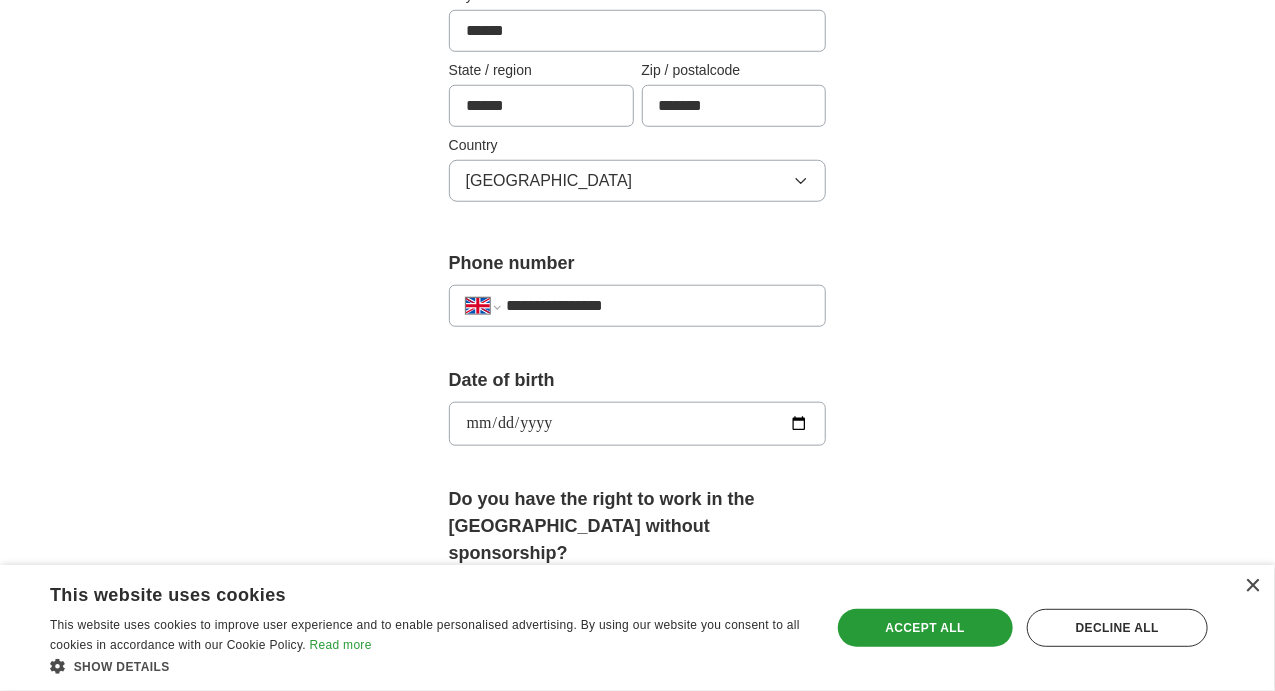 type on "**********" 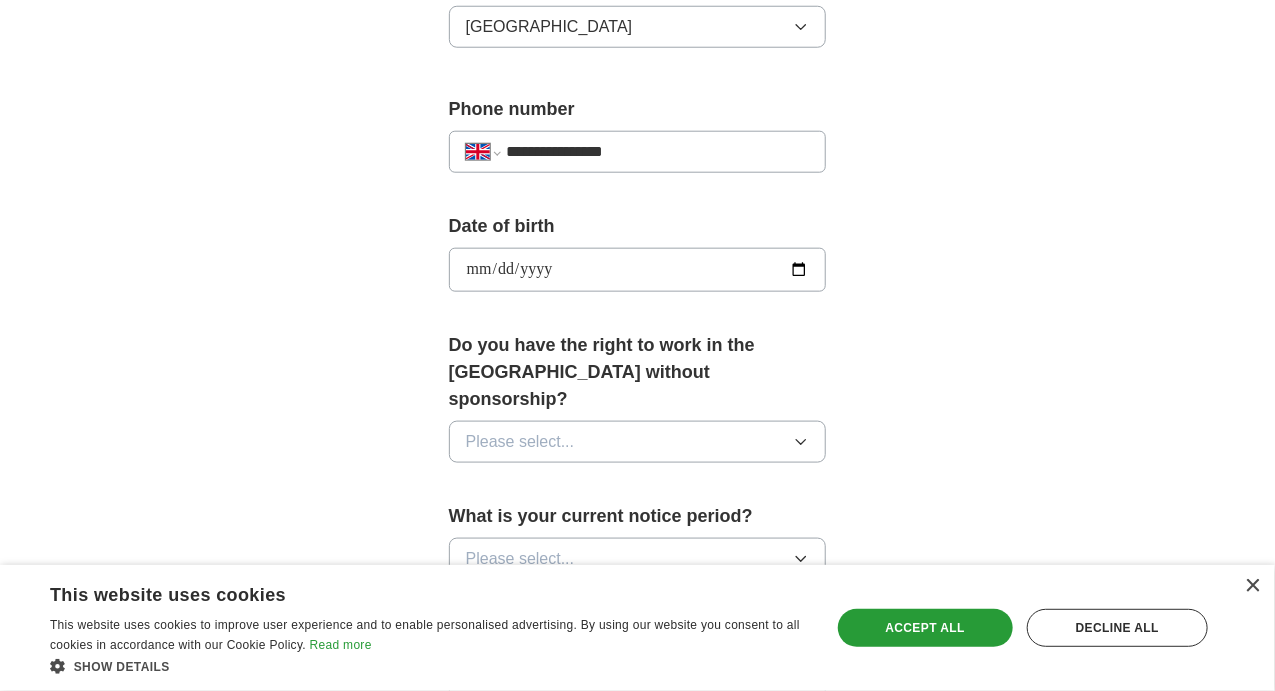 scroll, scrollTop: 800, scrollLeft: 0, axis: vertical 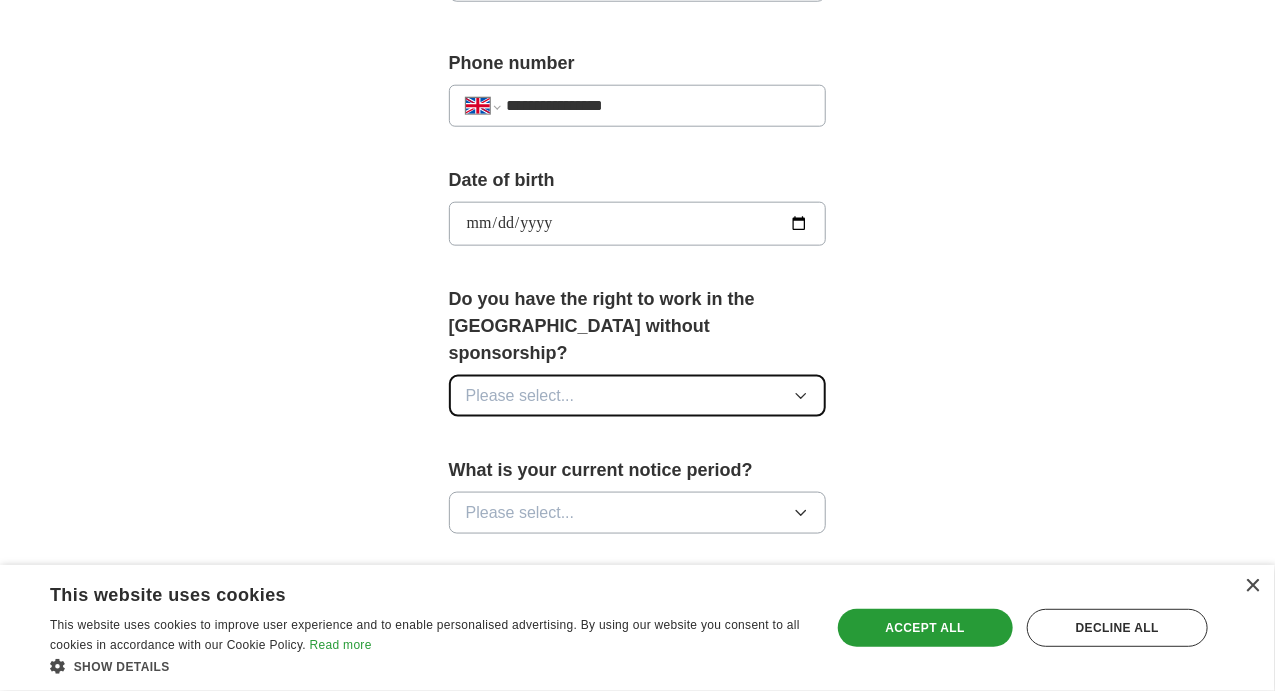 click on "Please select..." at bounding box center [638, 396] 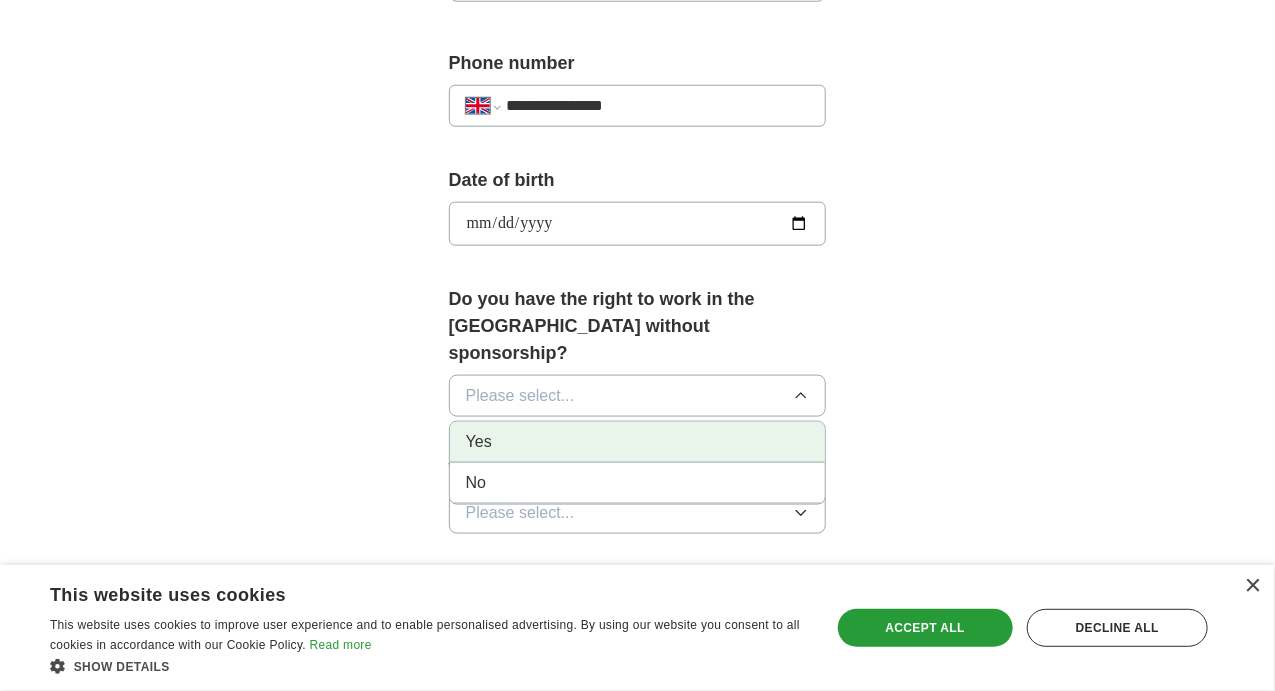 click on "Yes" at bounding box center [638, 442] 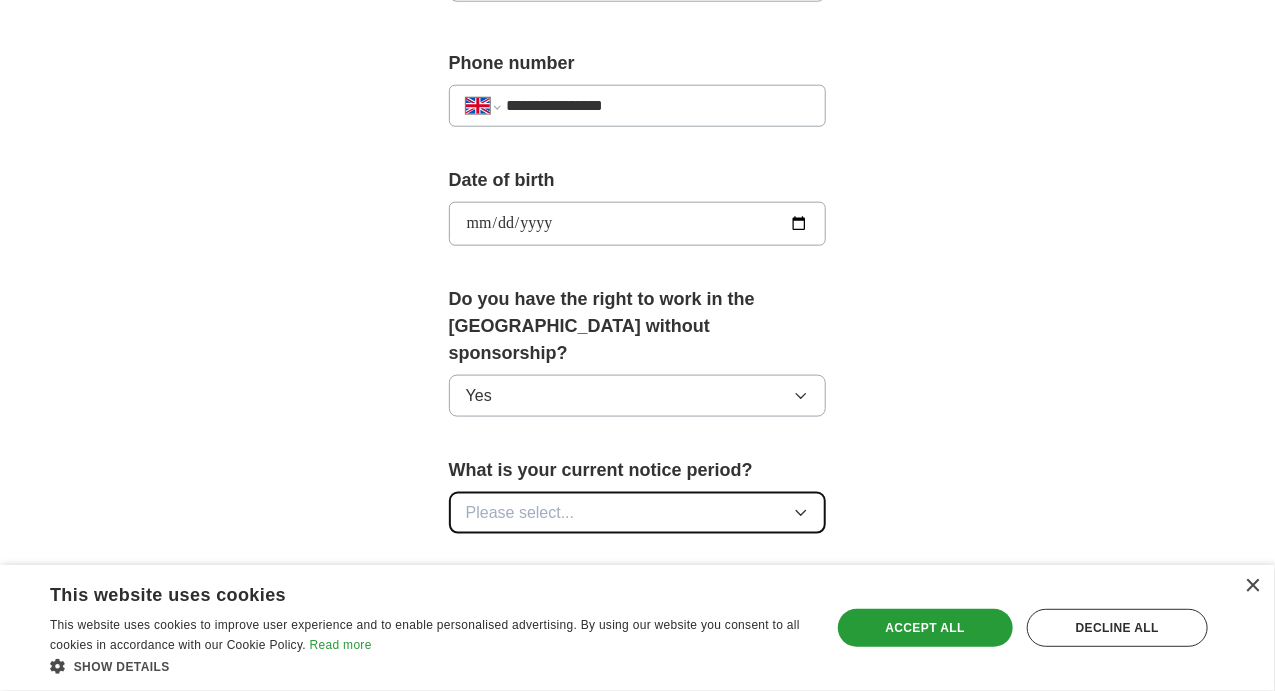 click on "Please select..." at bounding box center (520, 513) 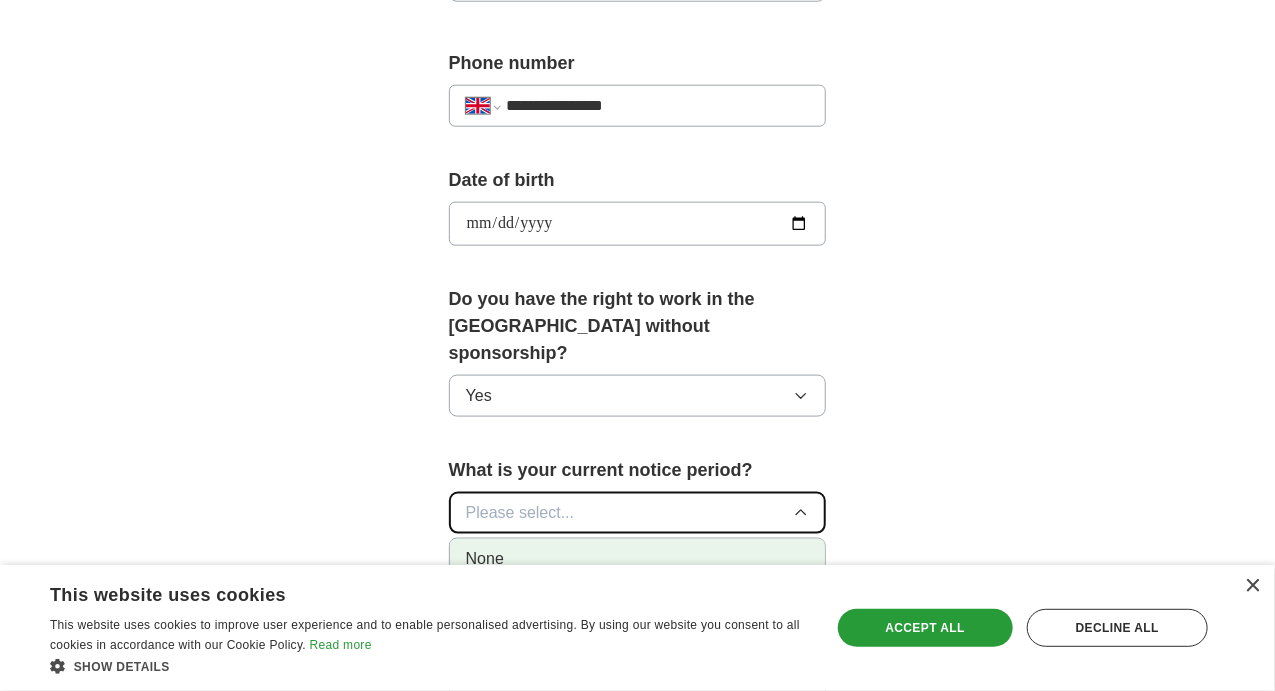 scroll, scrollTop: 1000, scrollLeft: 0, axis: vertical 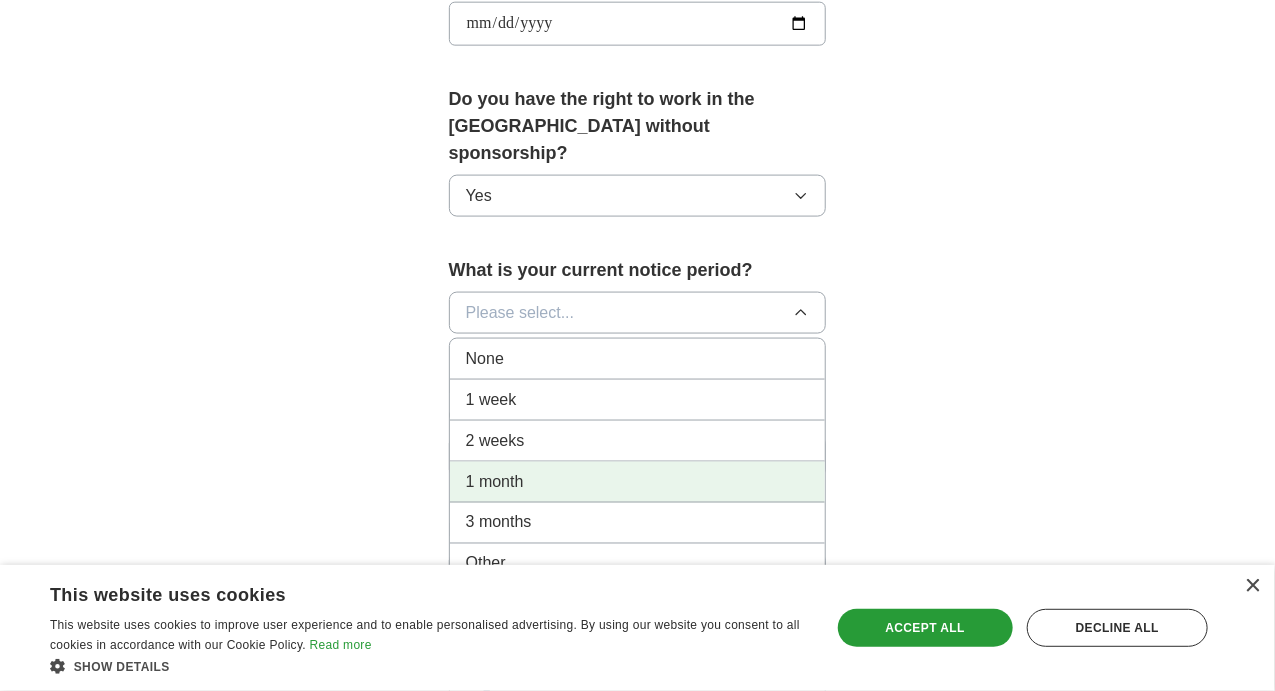 click on "1 month" at bounding box center [638, 482] 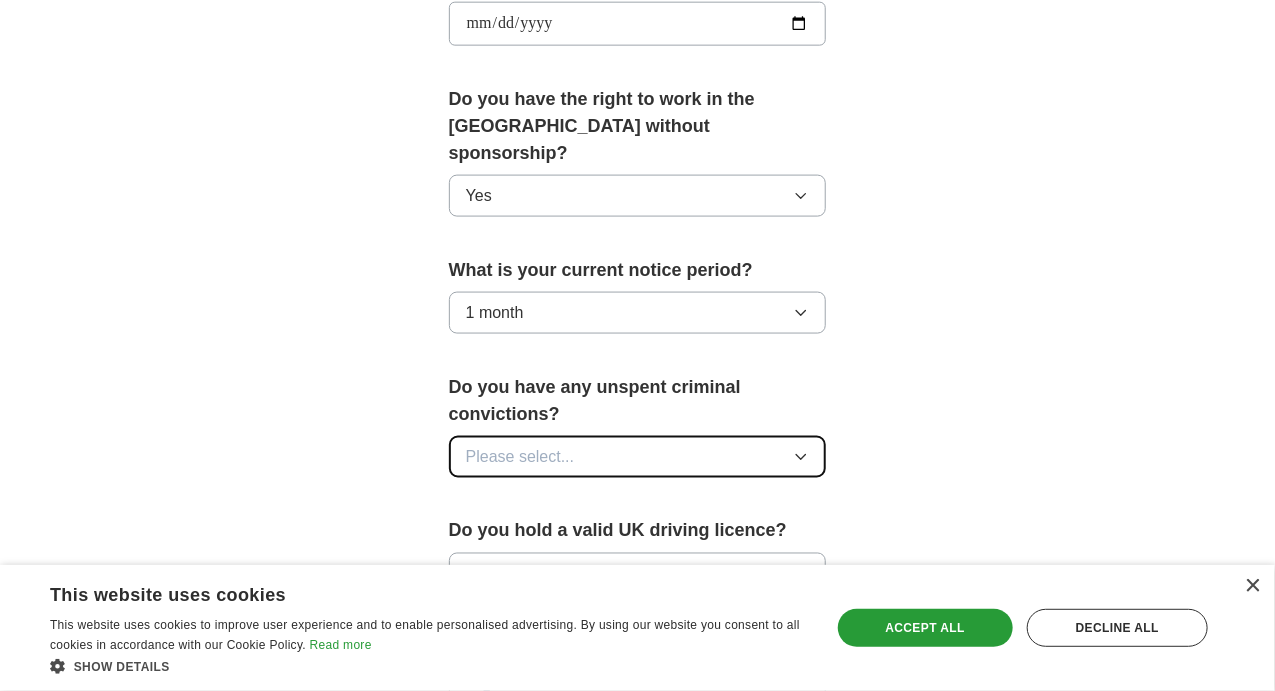 click on "Please select..." at bounding box center (520, 457) 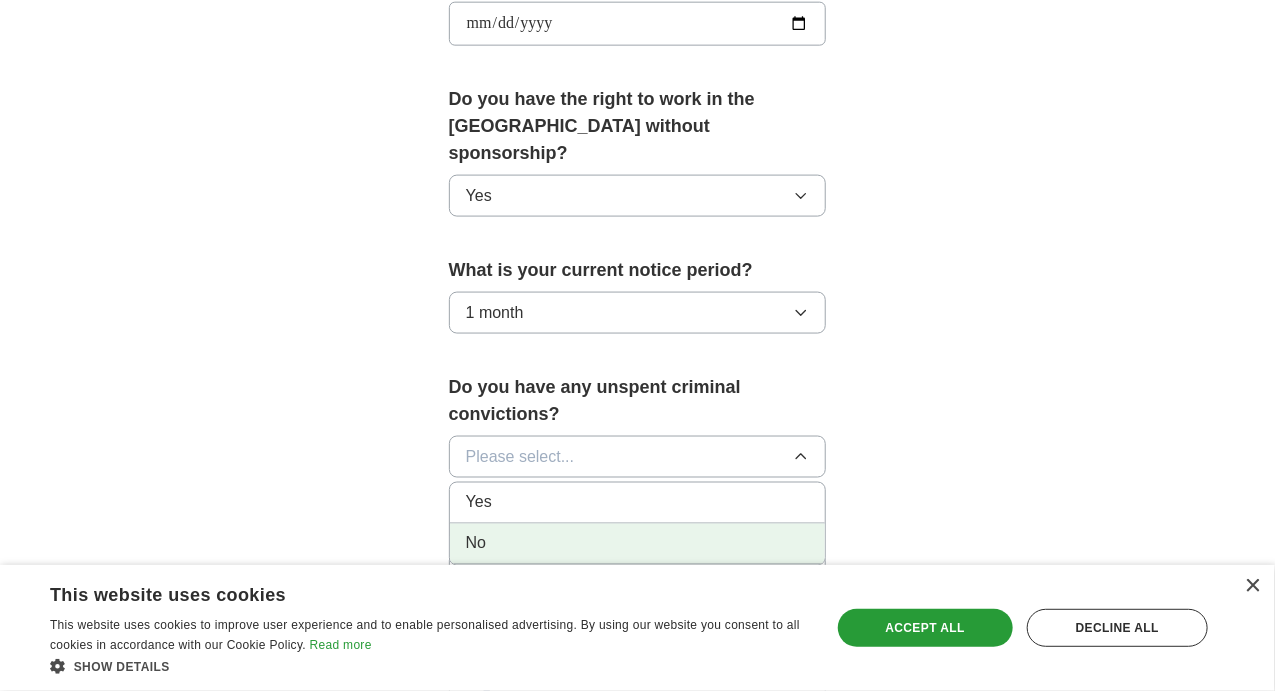 click on "No" at bounding box center [638, 544] 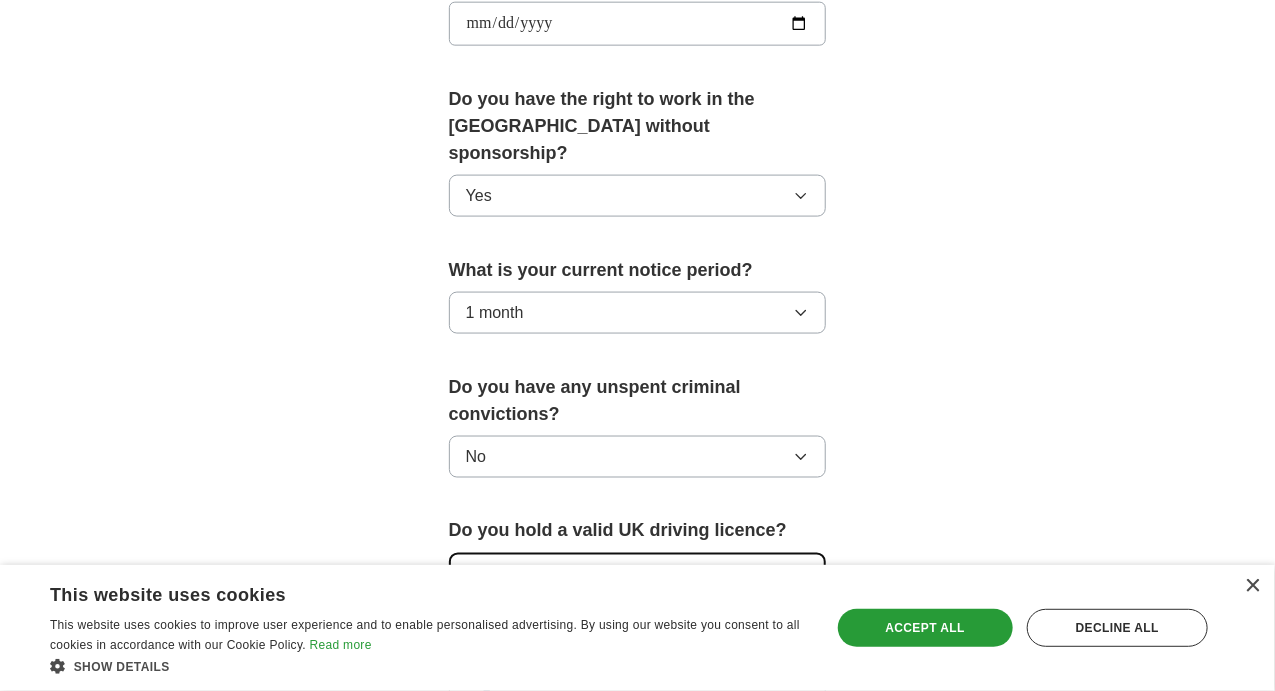 click on "Please select..." at bounding box center (520, 574) 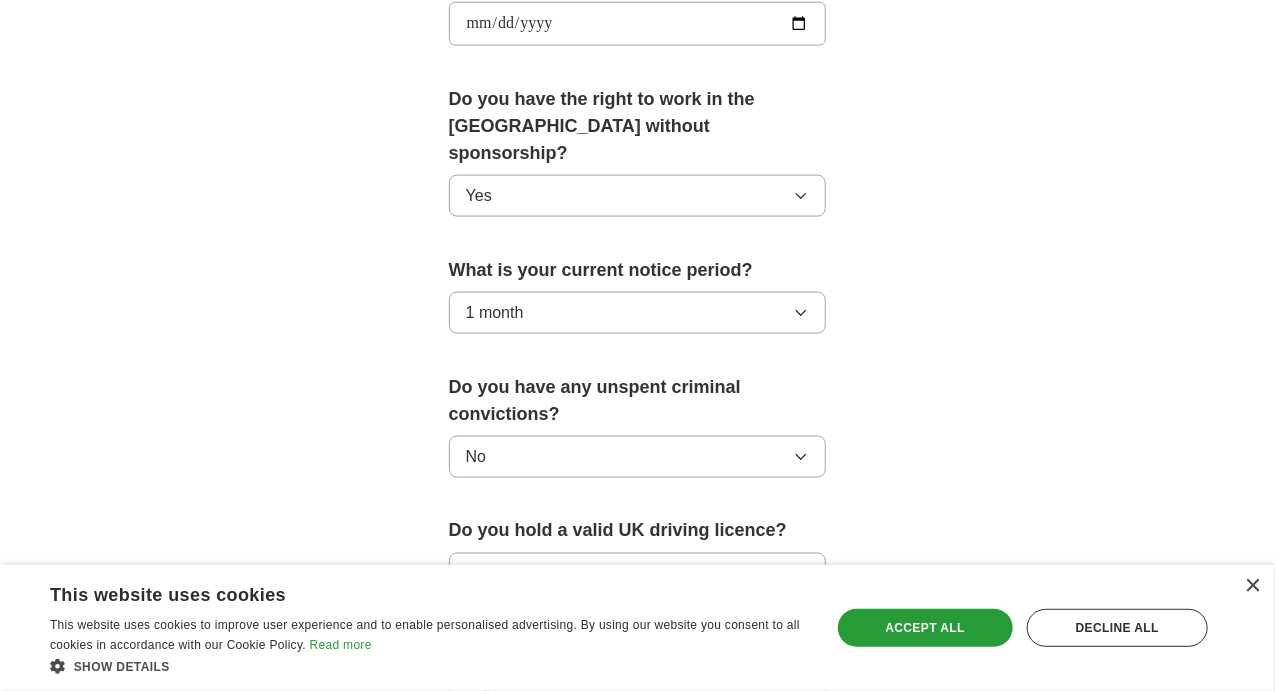 click on "Yes" at bounding box center (638, 620) 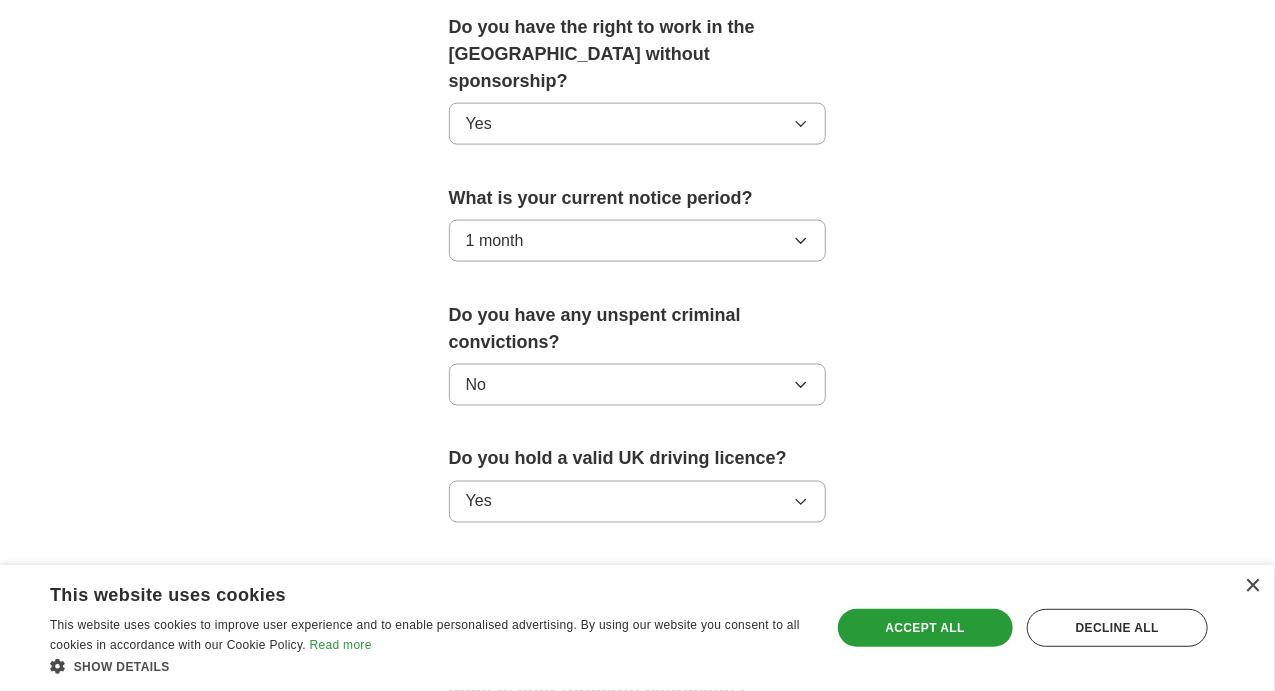 scroll, scrollTop: 1100, scrollLeft: 0, axis: vertical 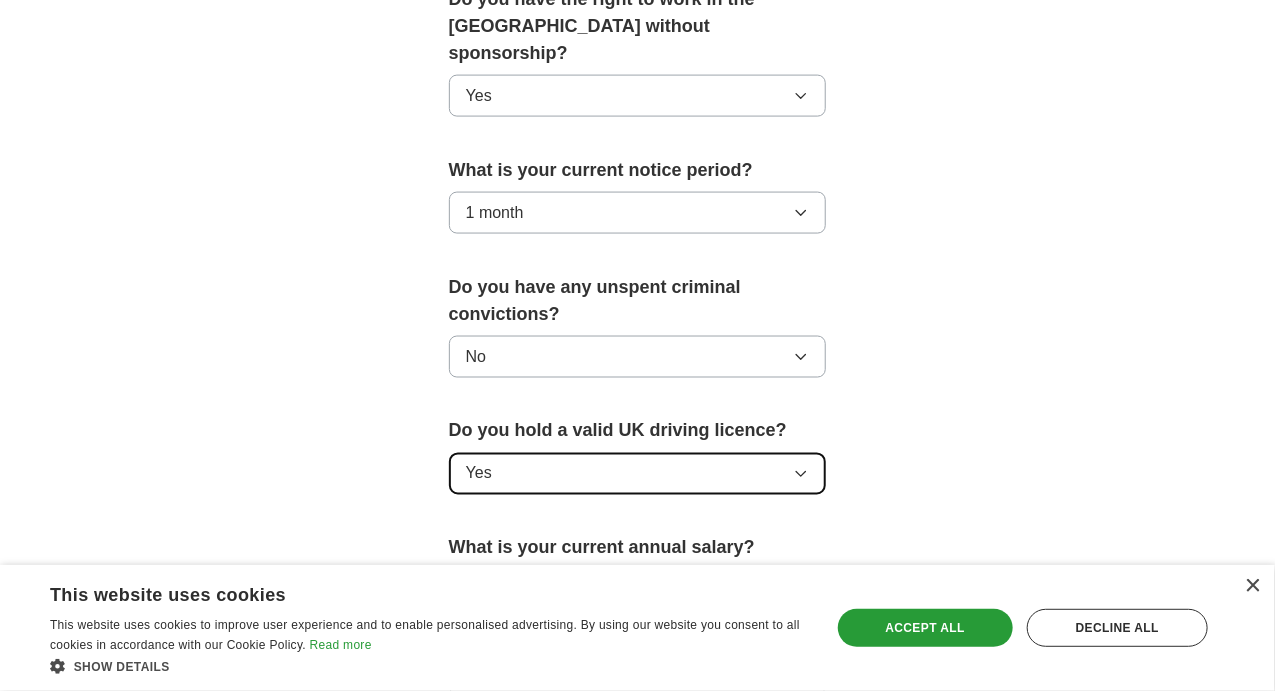 click on "Yes" at bounding box center [638, 474] 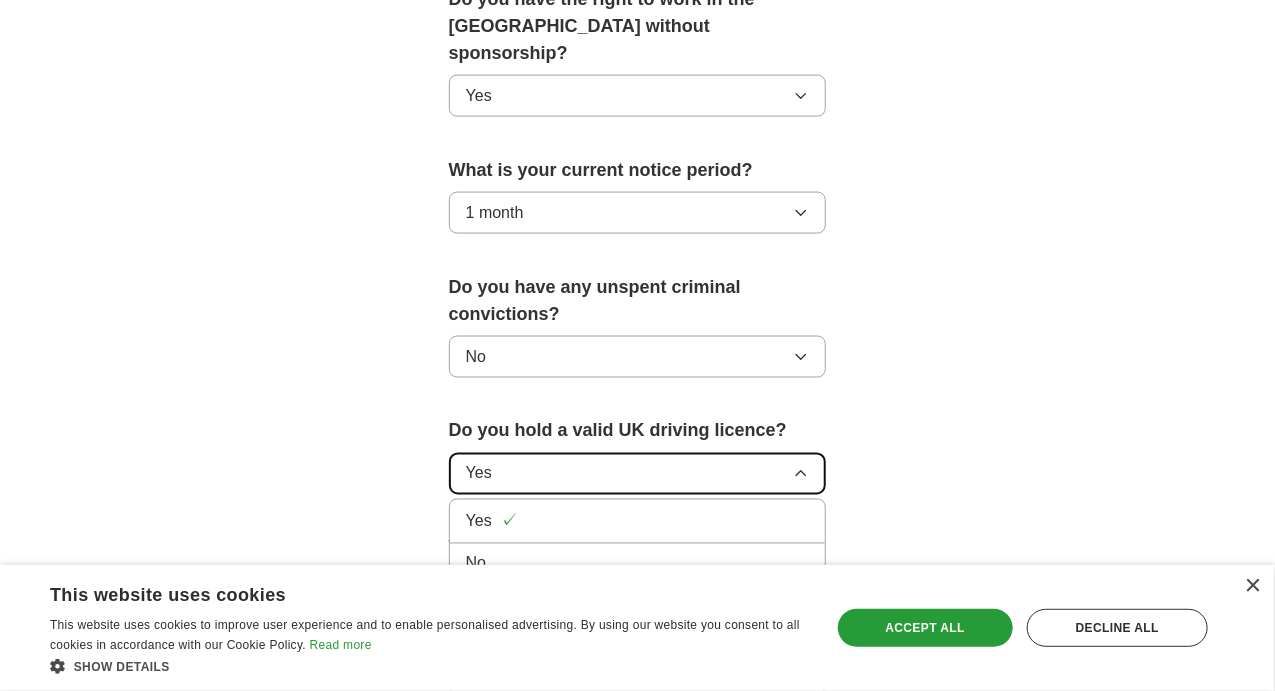 click on "Yes" at bounding box center (638, 474) 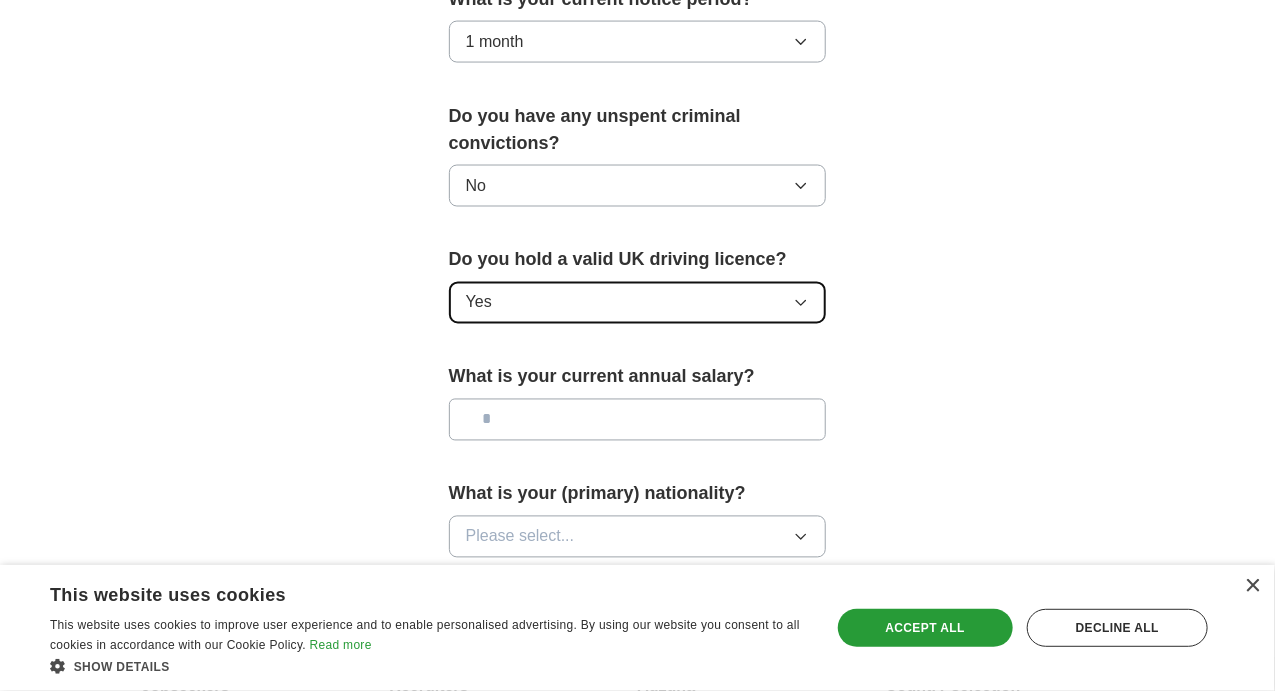 scroll, scrollTop: 1300, scrollLeft: 0, axis: vertical 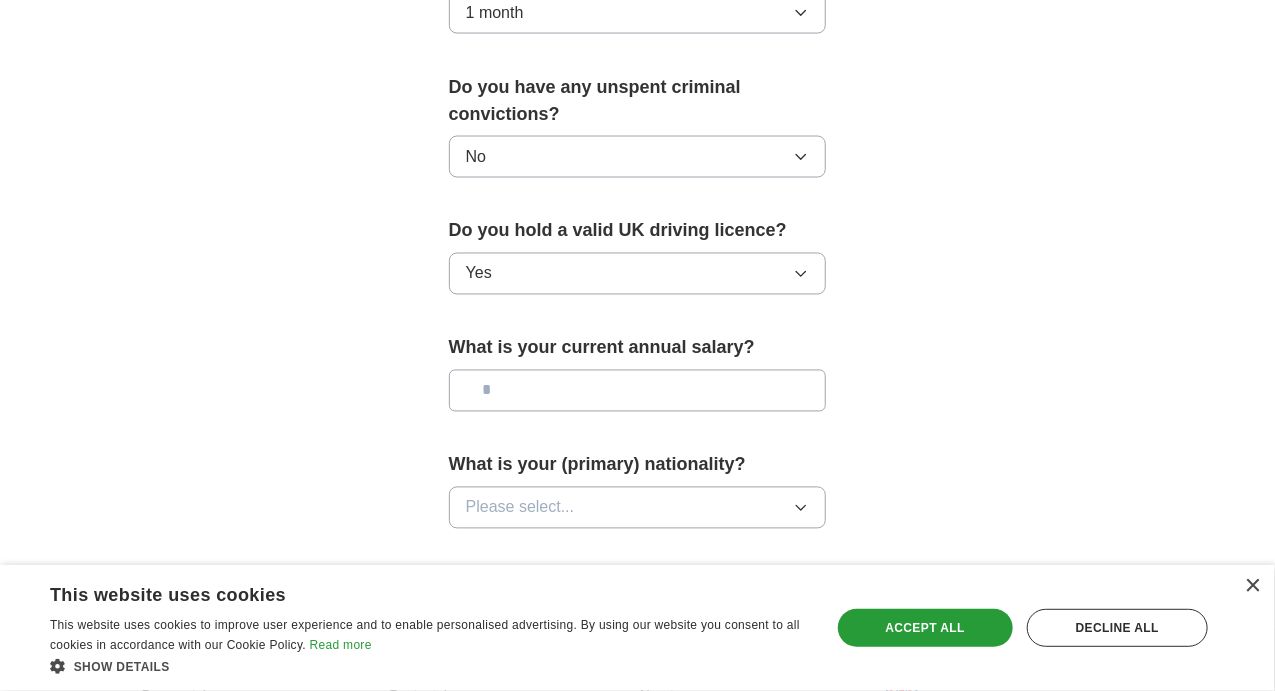 click at bounding box center [638, 391] 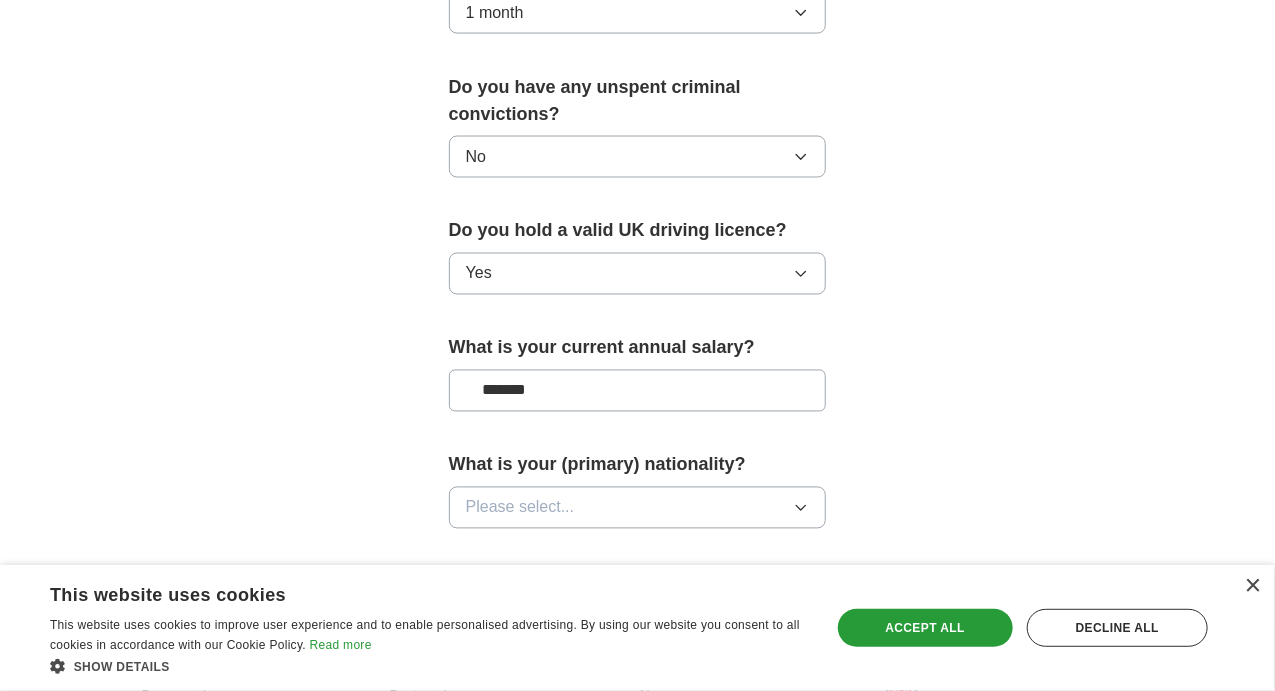 type on "*******" 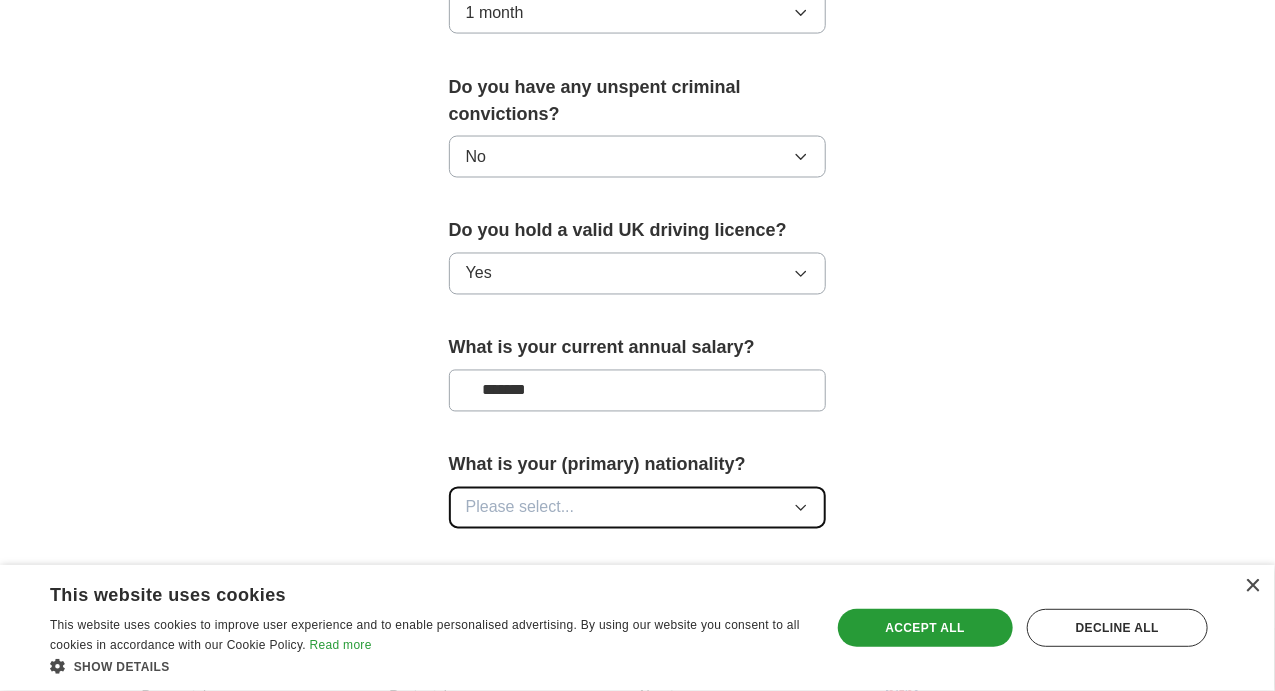 click on "Please select..." at bounding box center (638, 508) 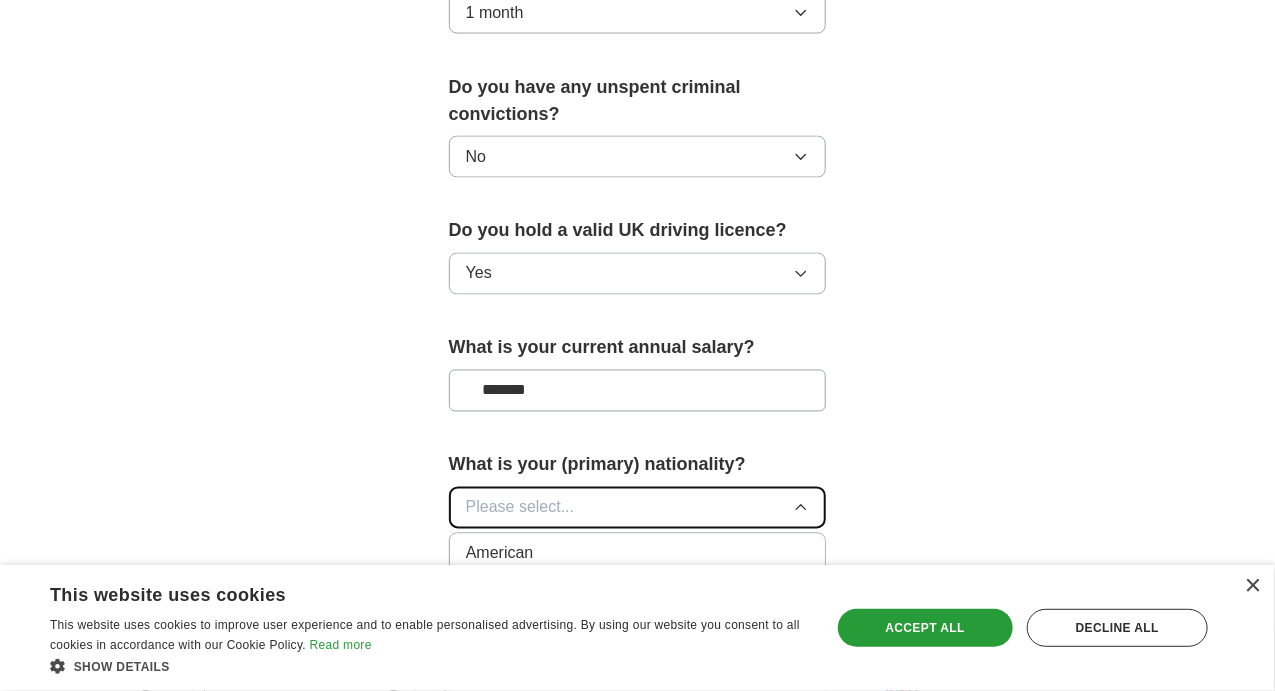 type 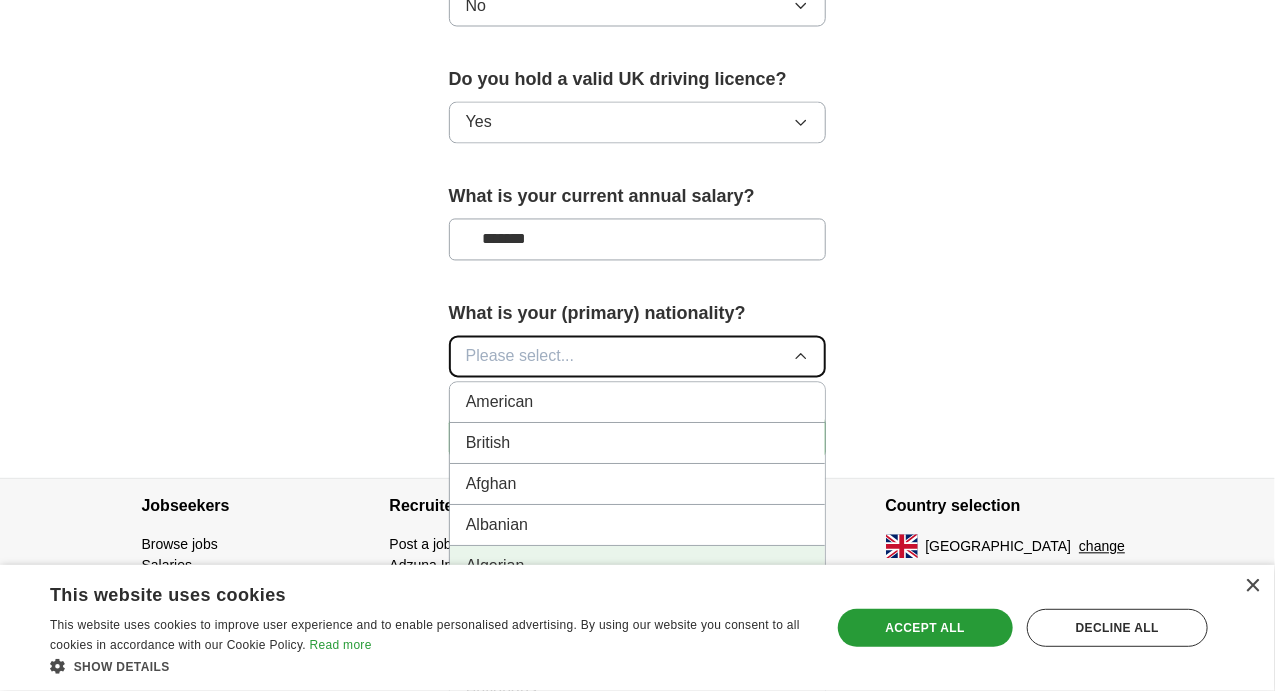 scroll, scrollTop: 1452, scrollLeft: 0, axis: vertical 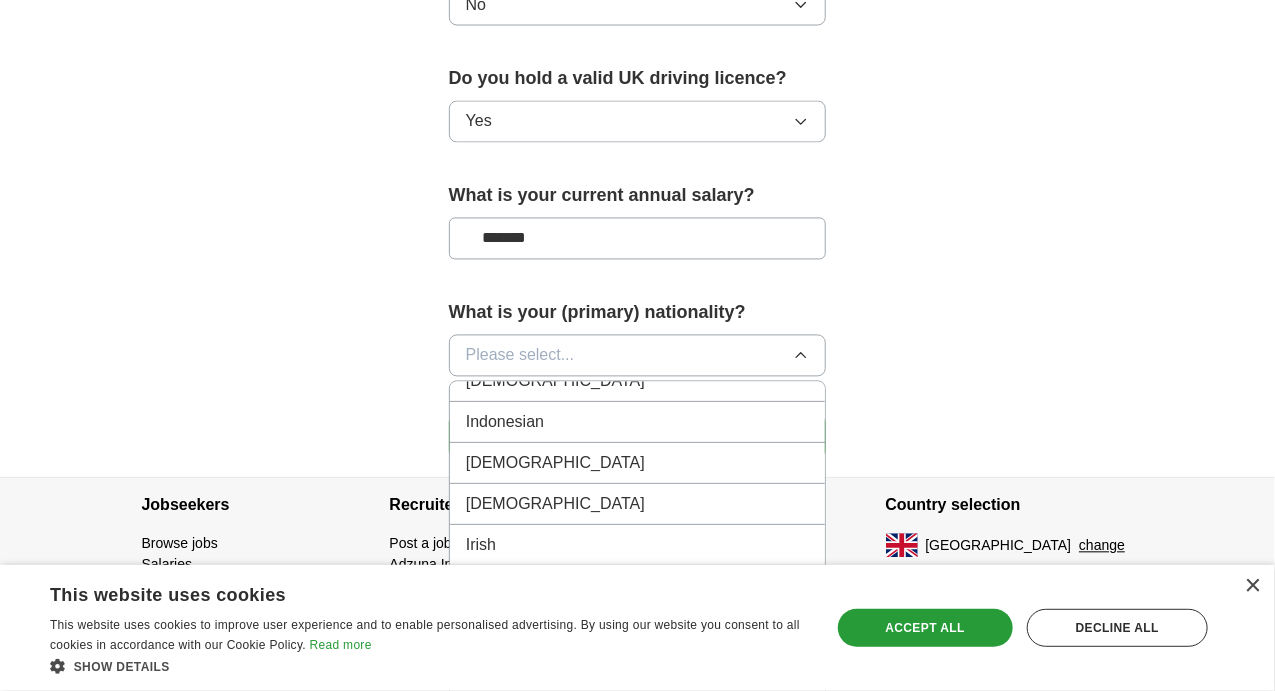 click on "Italian" at bounding box center (638, 628) 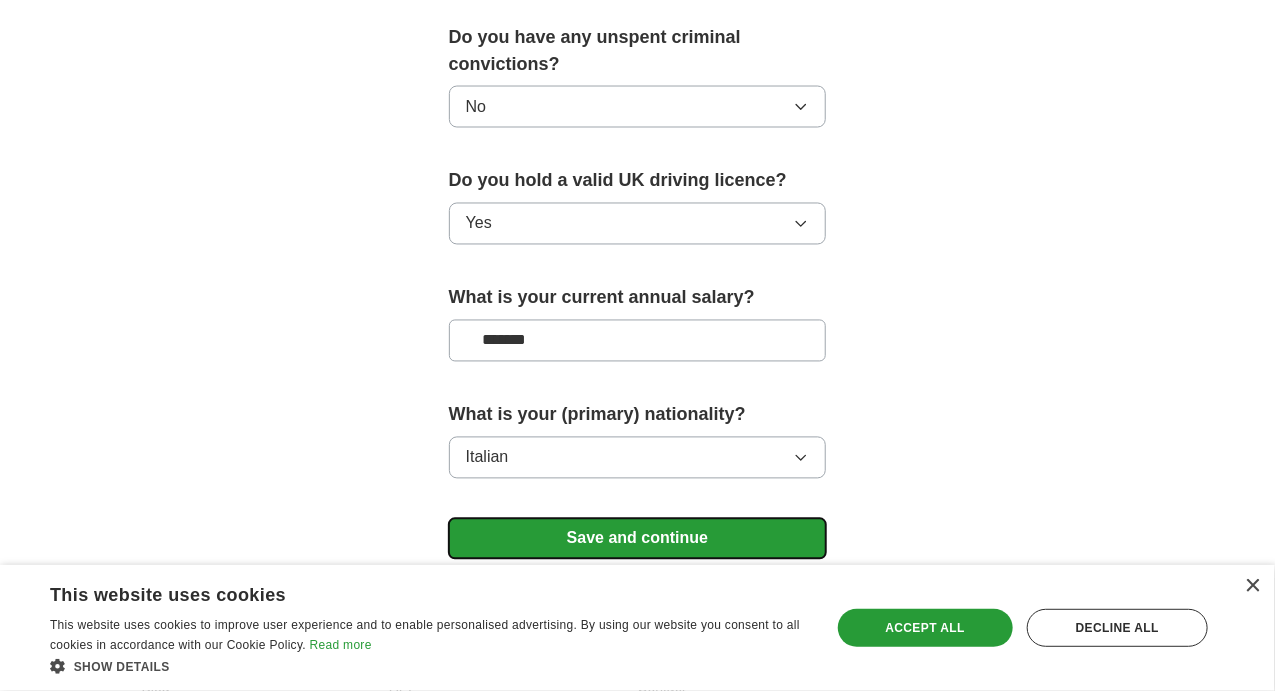 click on "Save and continue" at bounding box center [638, 539] 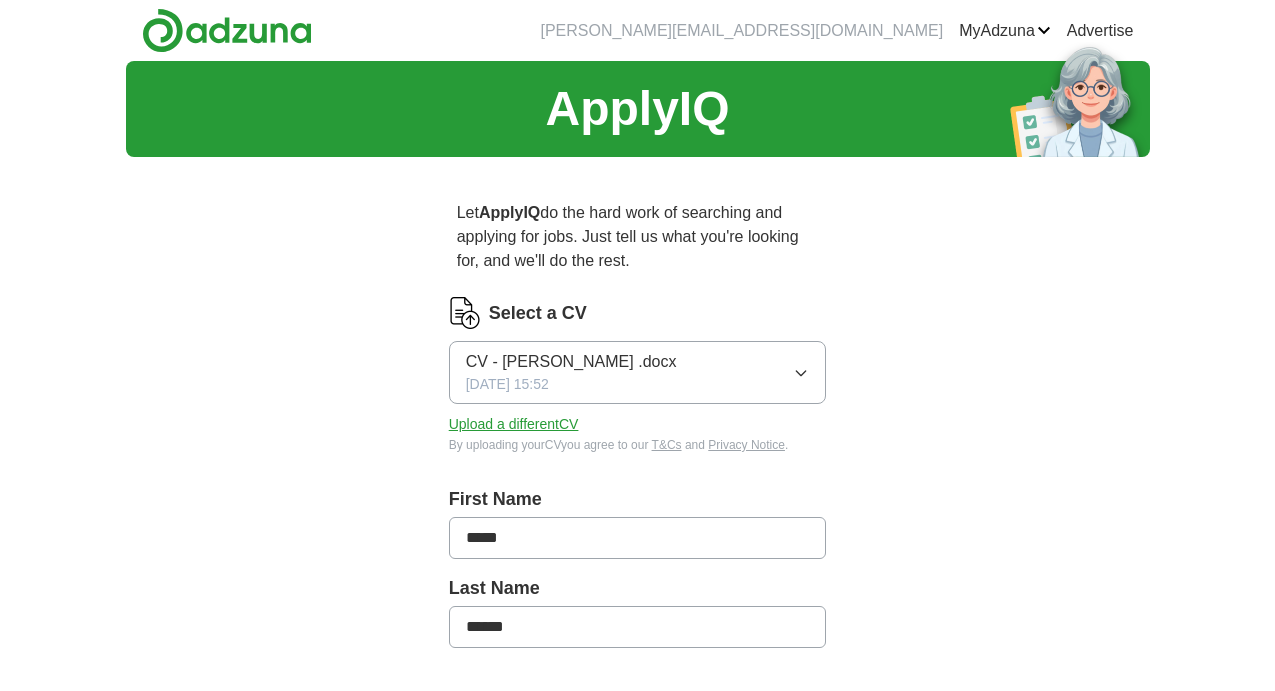 scroll, scrollTop: 0, scrollLeft: 0, axis: both 